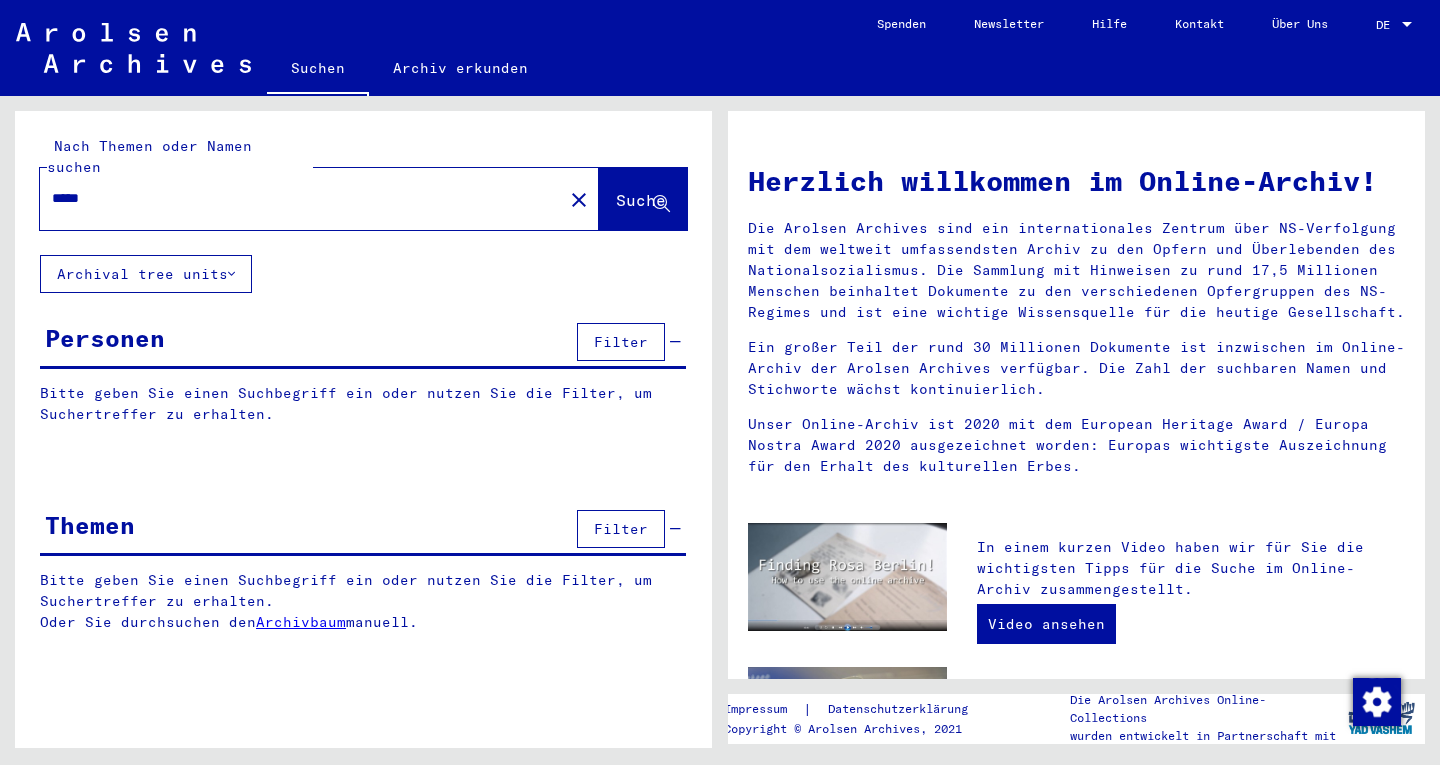 scroll, scrollTop: 0, scrollLeft: 0, axis: both 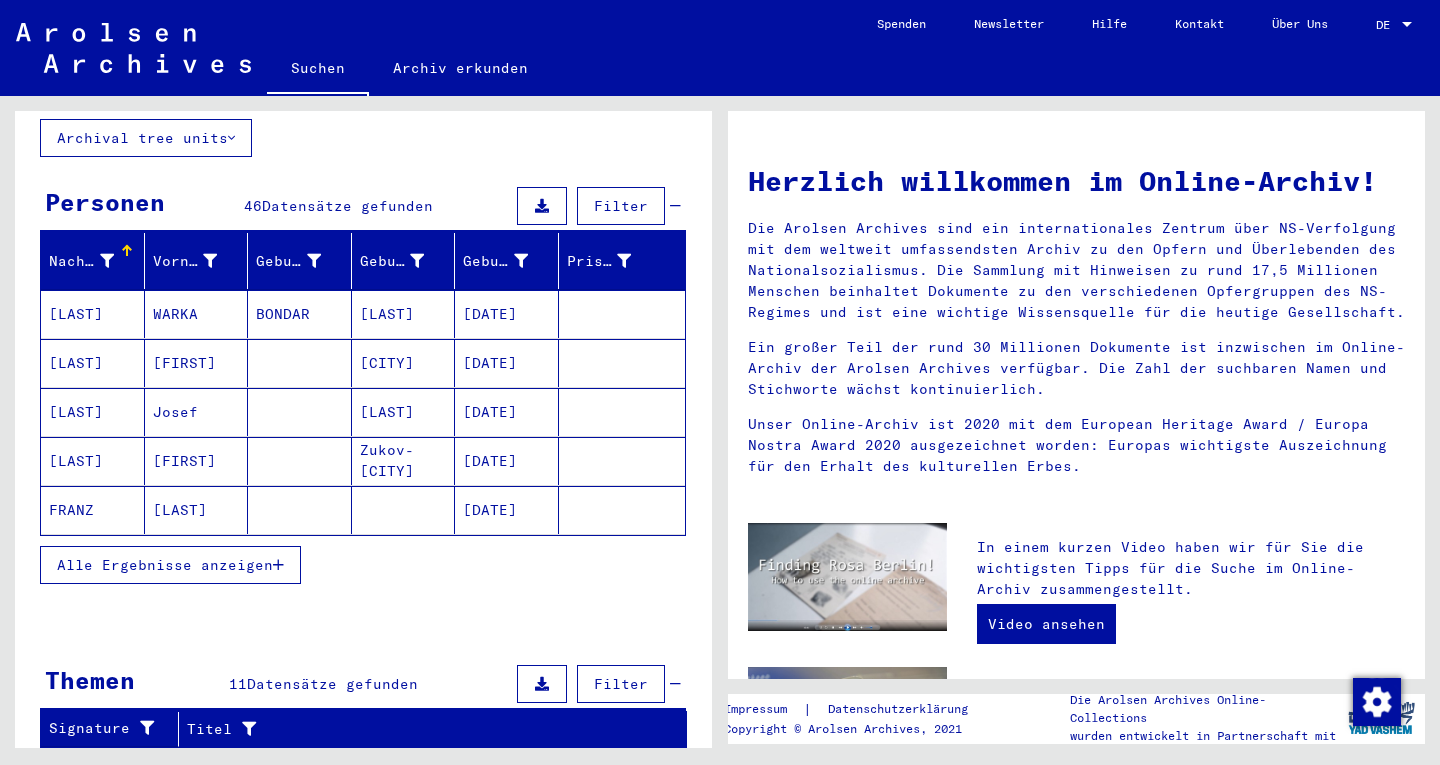 click on "Alle Ergebnisse anzeigen" at bounding box center (170, 565) 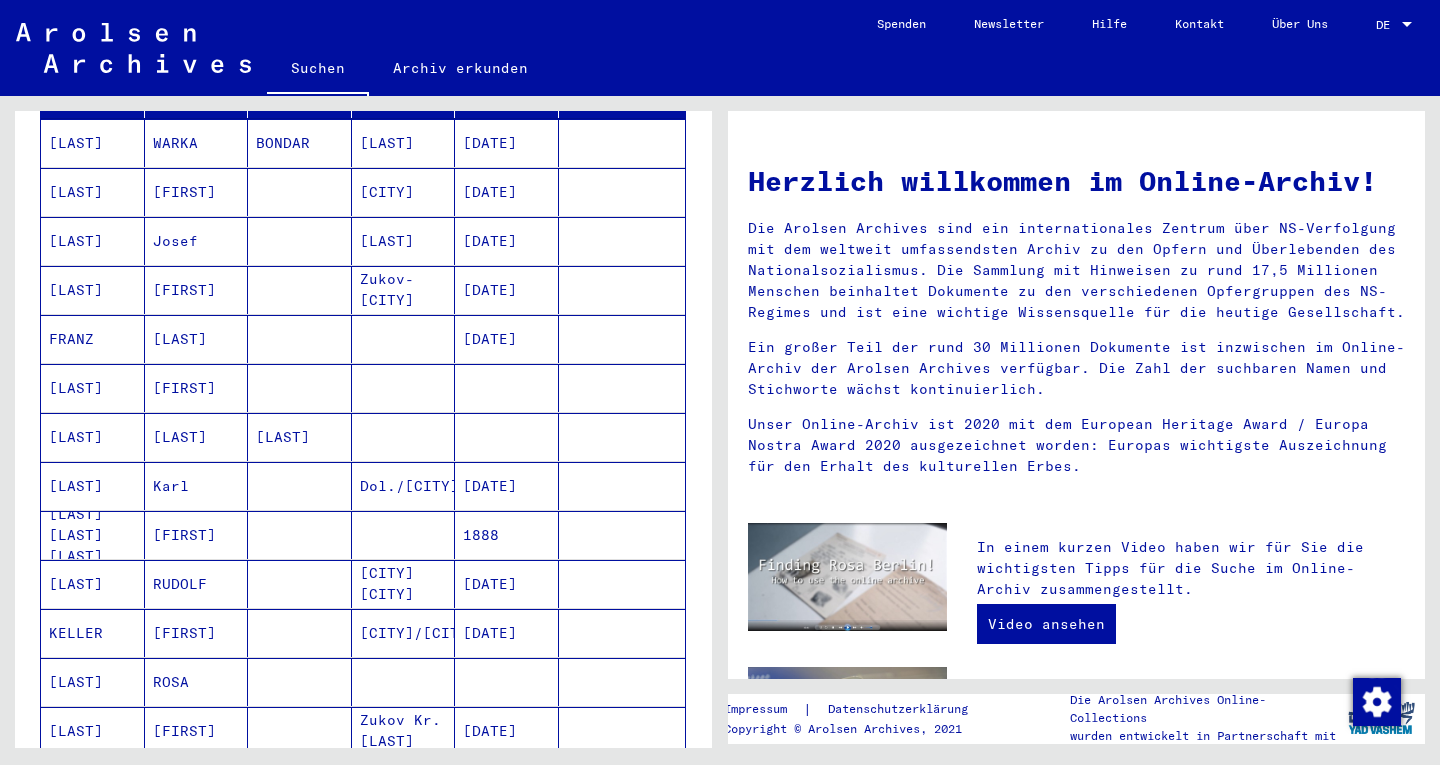 scroll, scrollTop: 314, scrollLeft: 0, axis: vertical 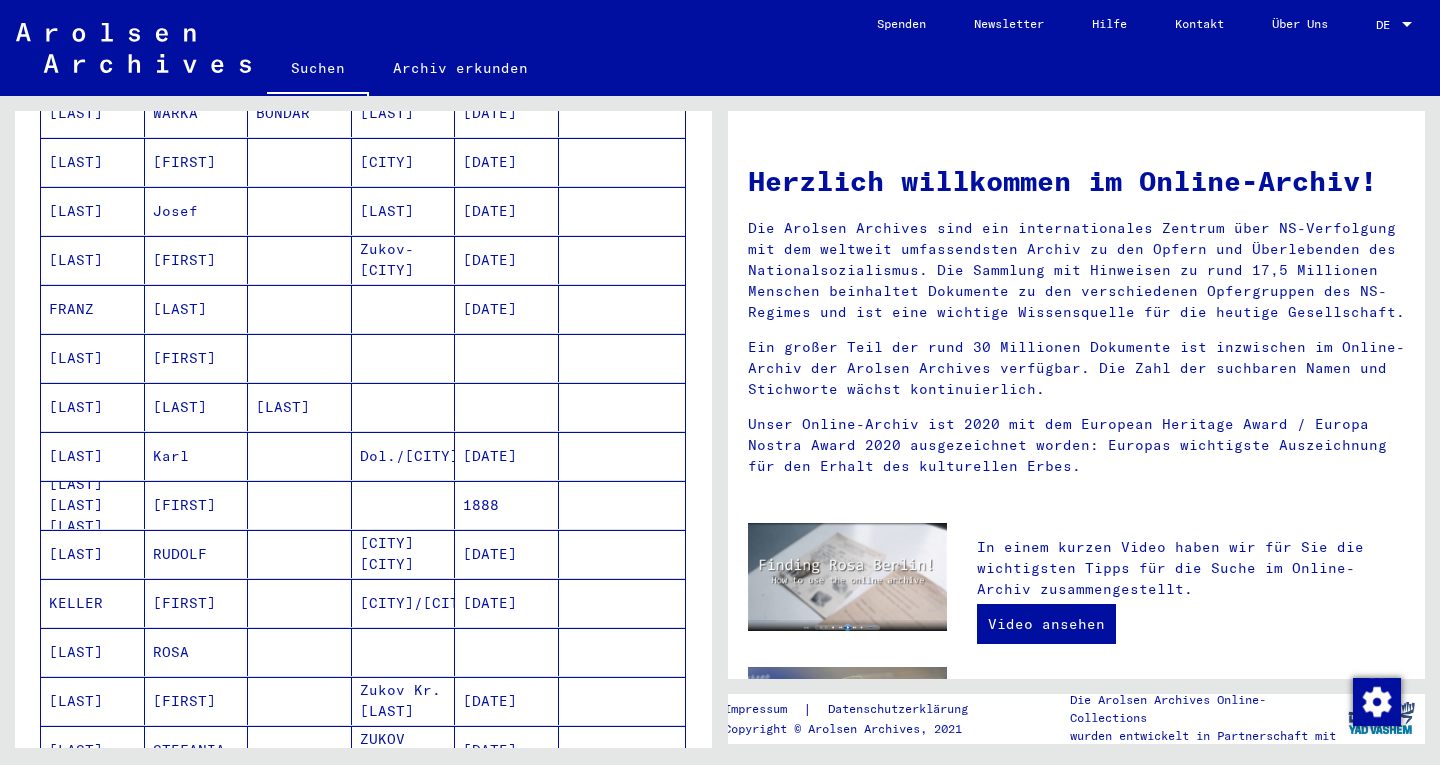 click on "1888" at bounding box center (507, 554) 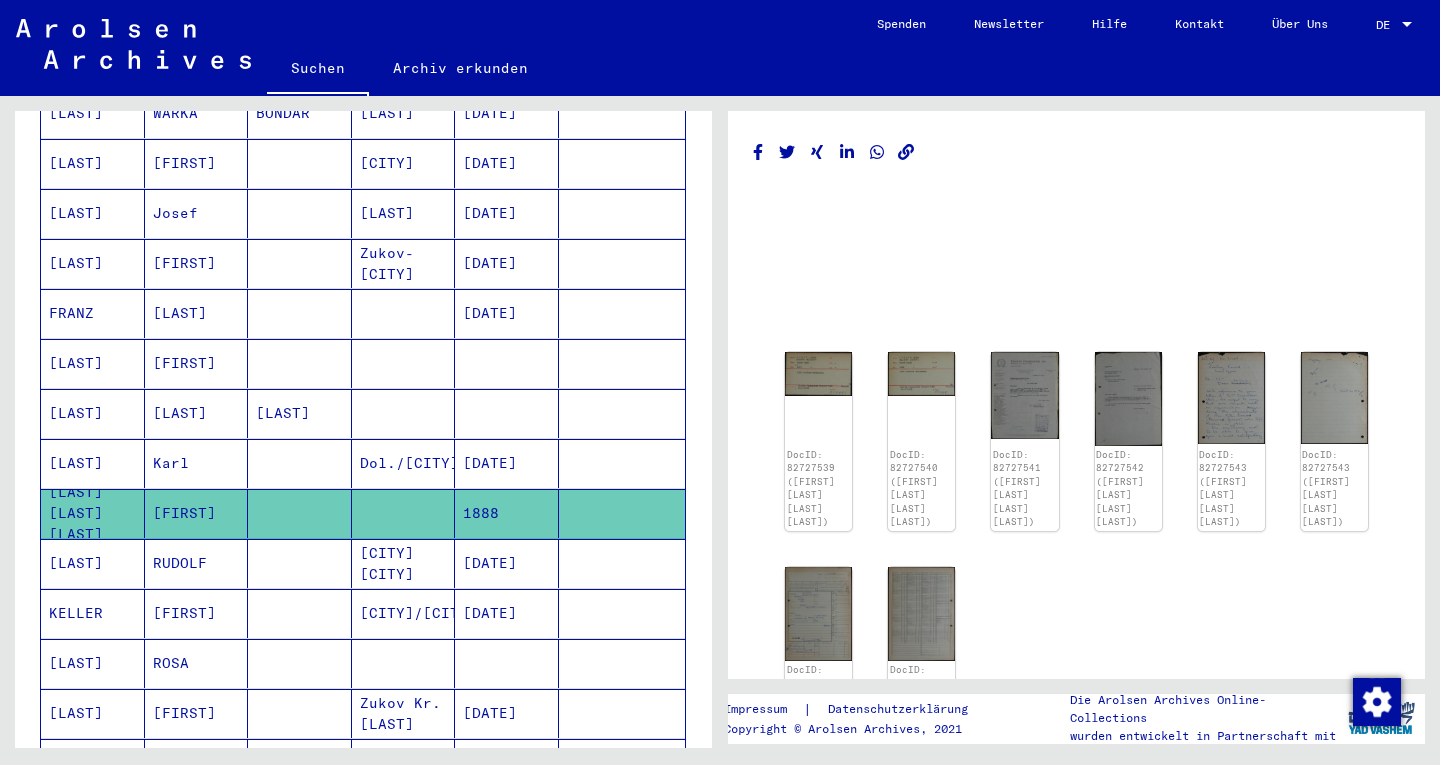 click on "1888" 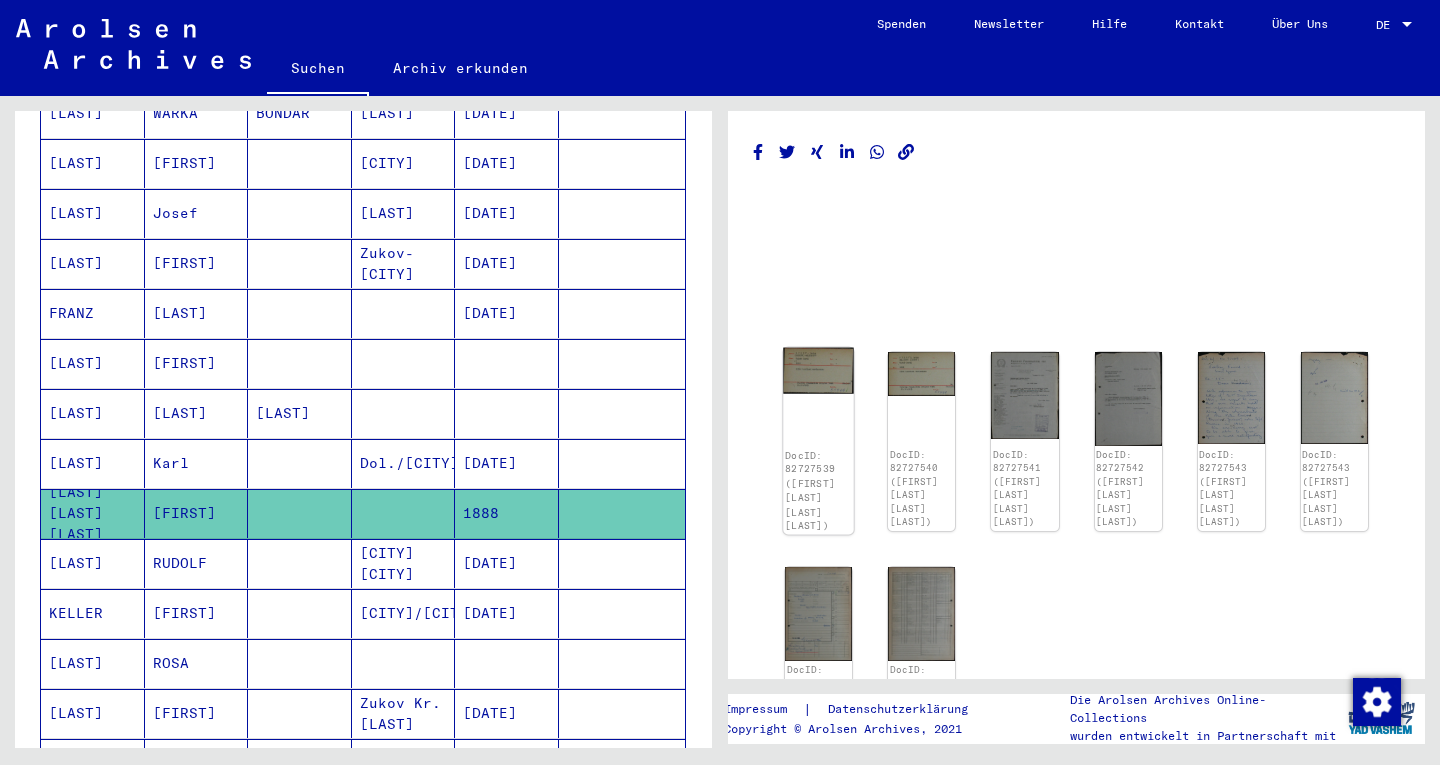 click 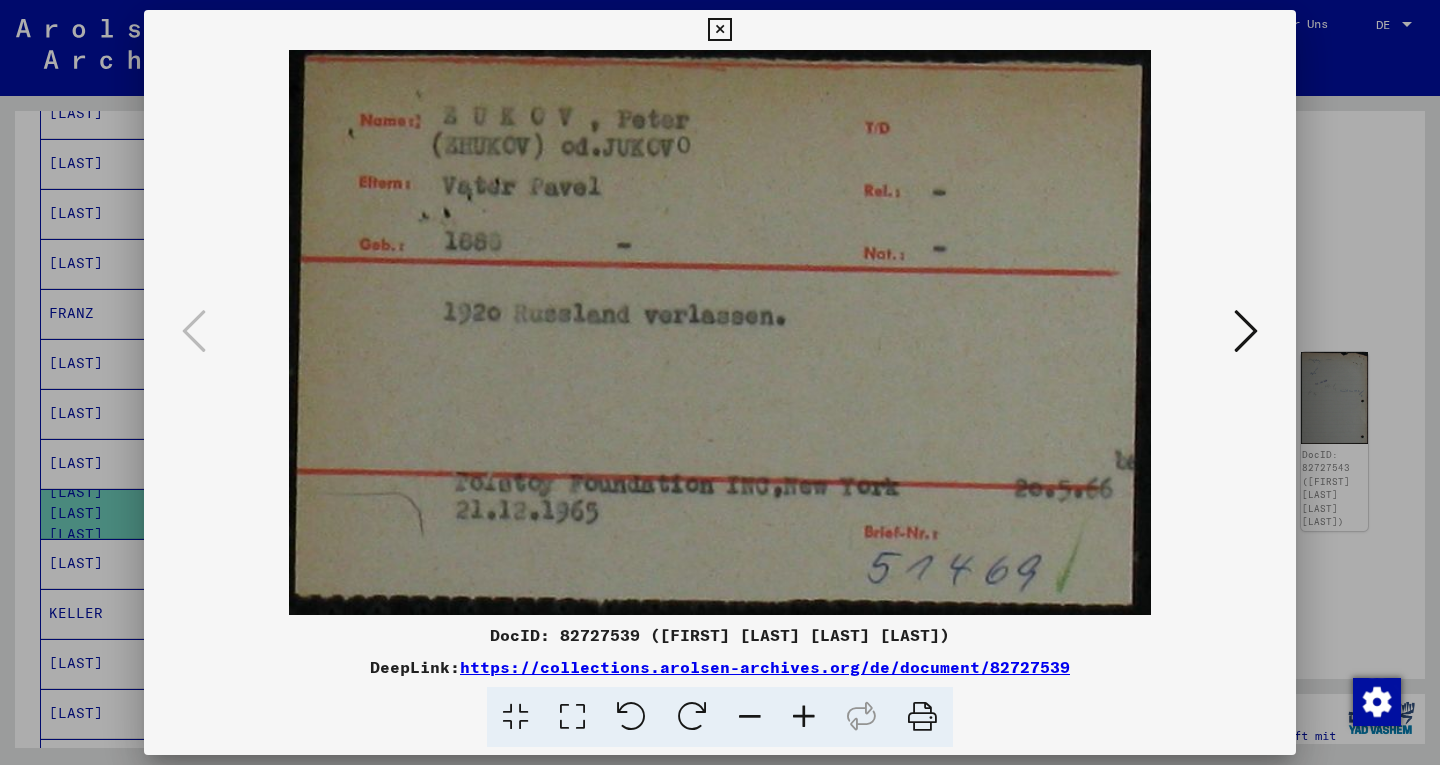 click at bounding box center [720, 332] 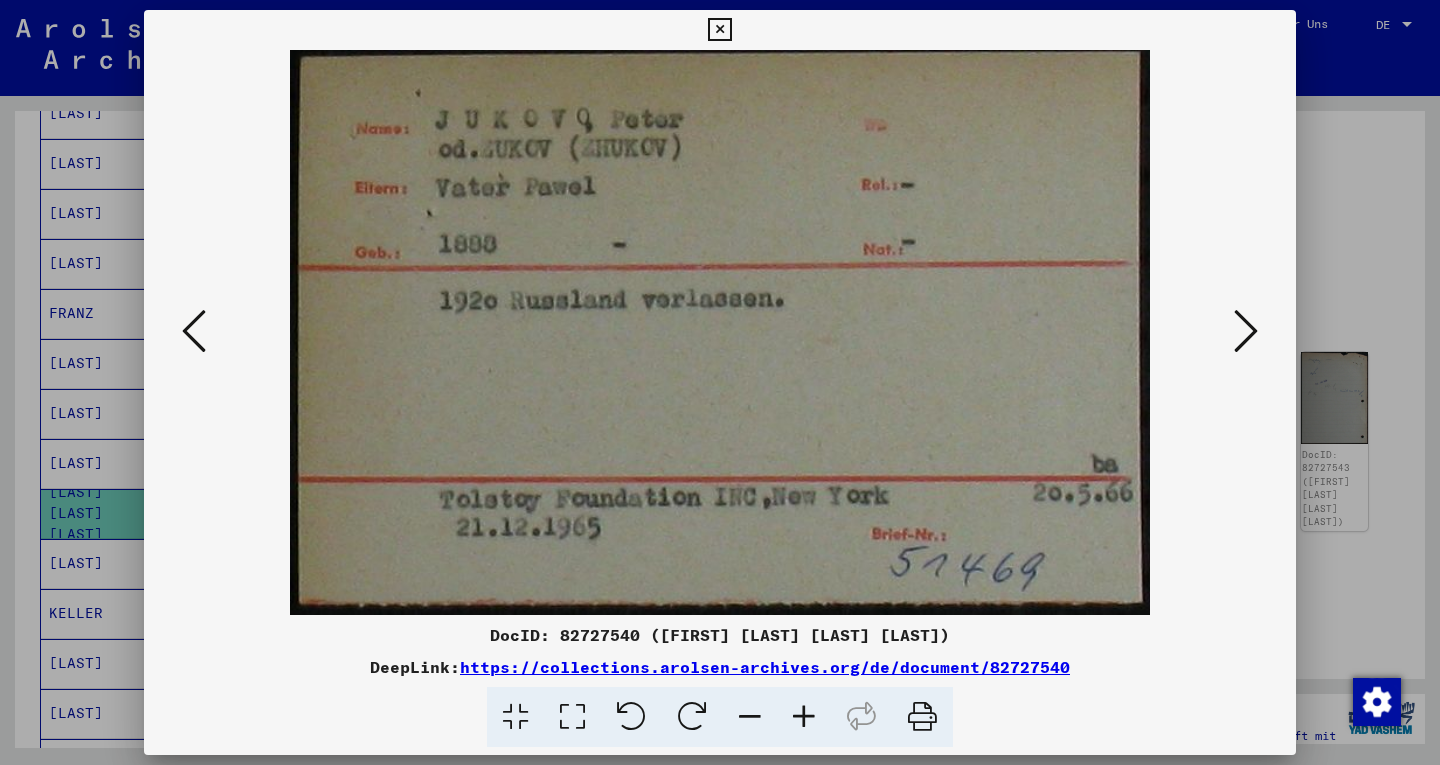 click at bounding box center (1246, 331) 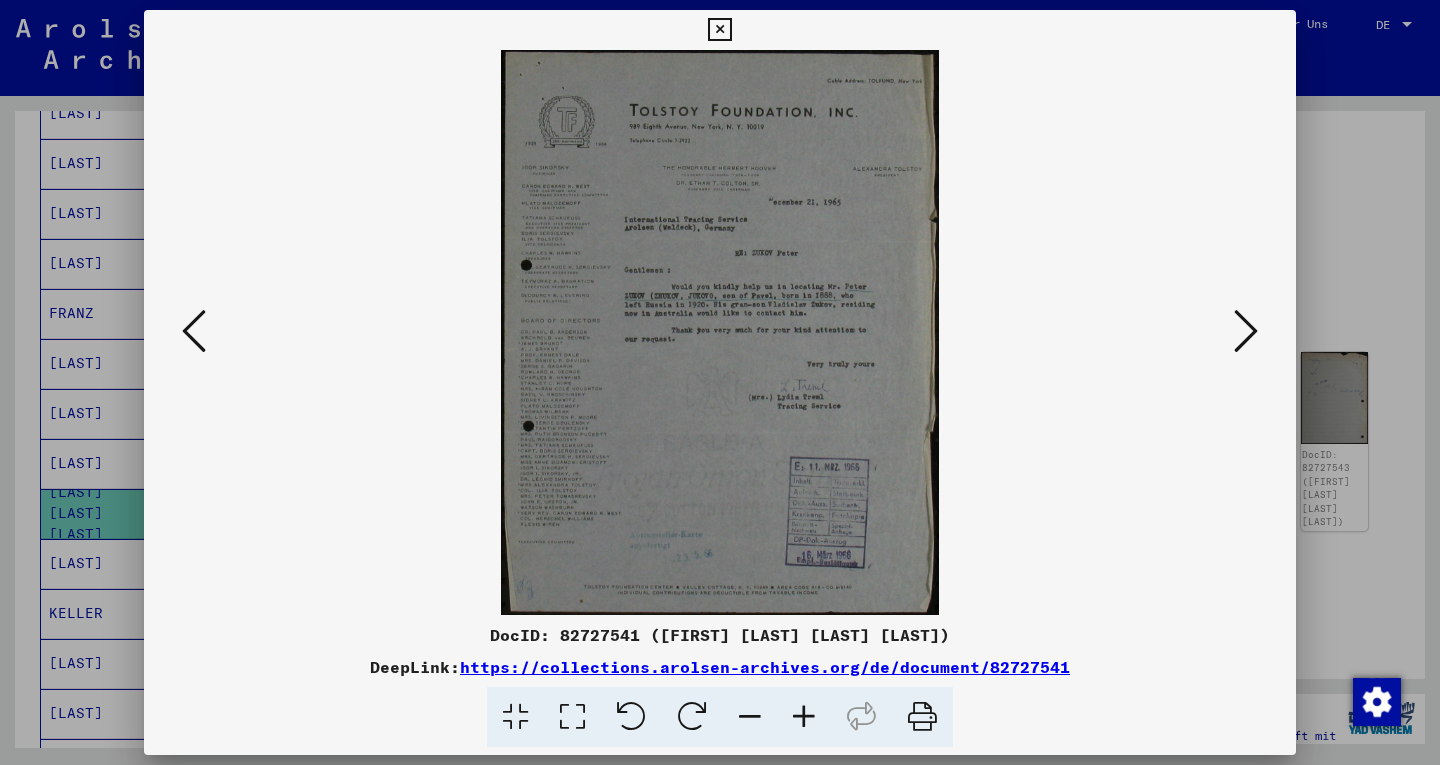 click at bounding box center (1246, 331) 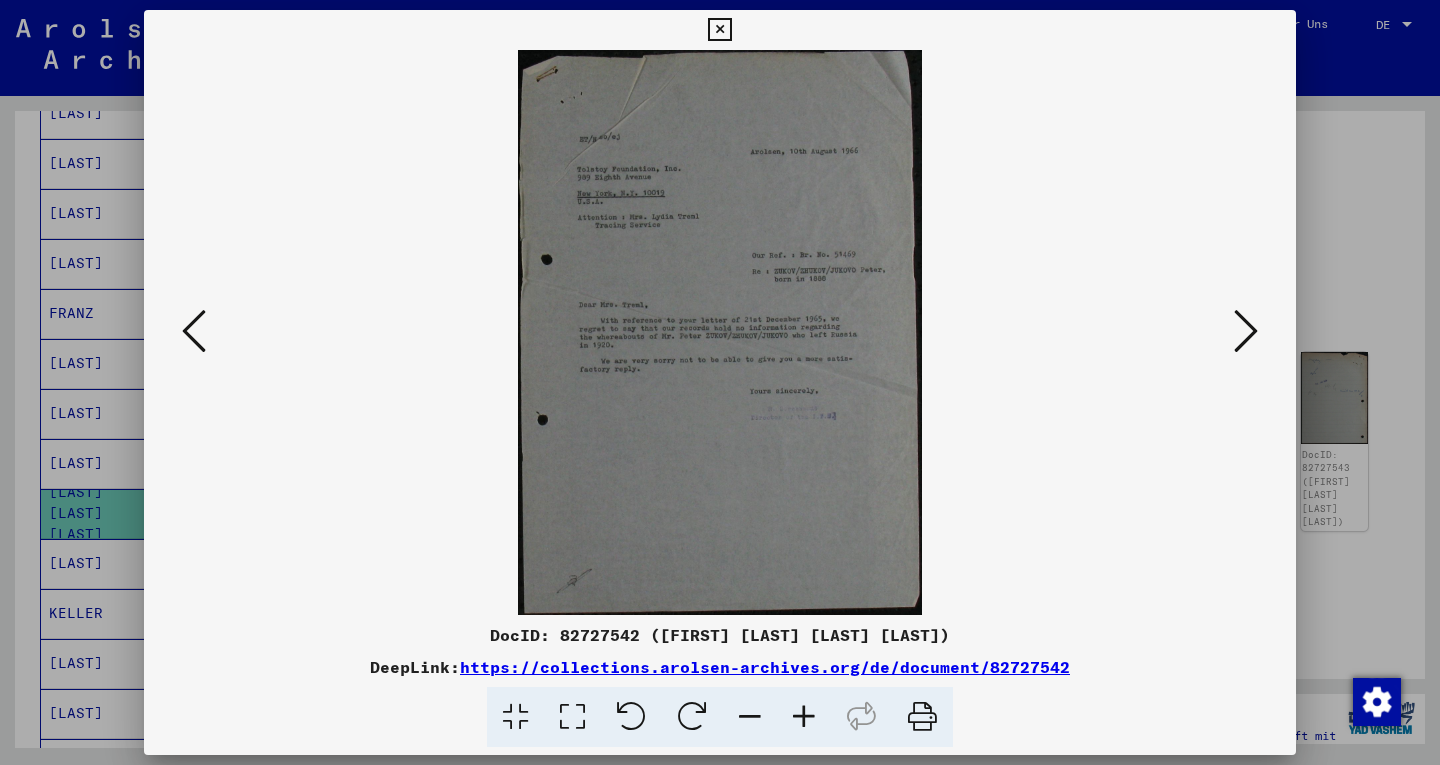 click at bounding box center (1246, 331) 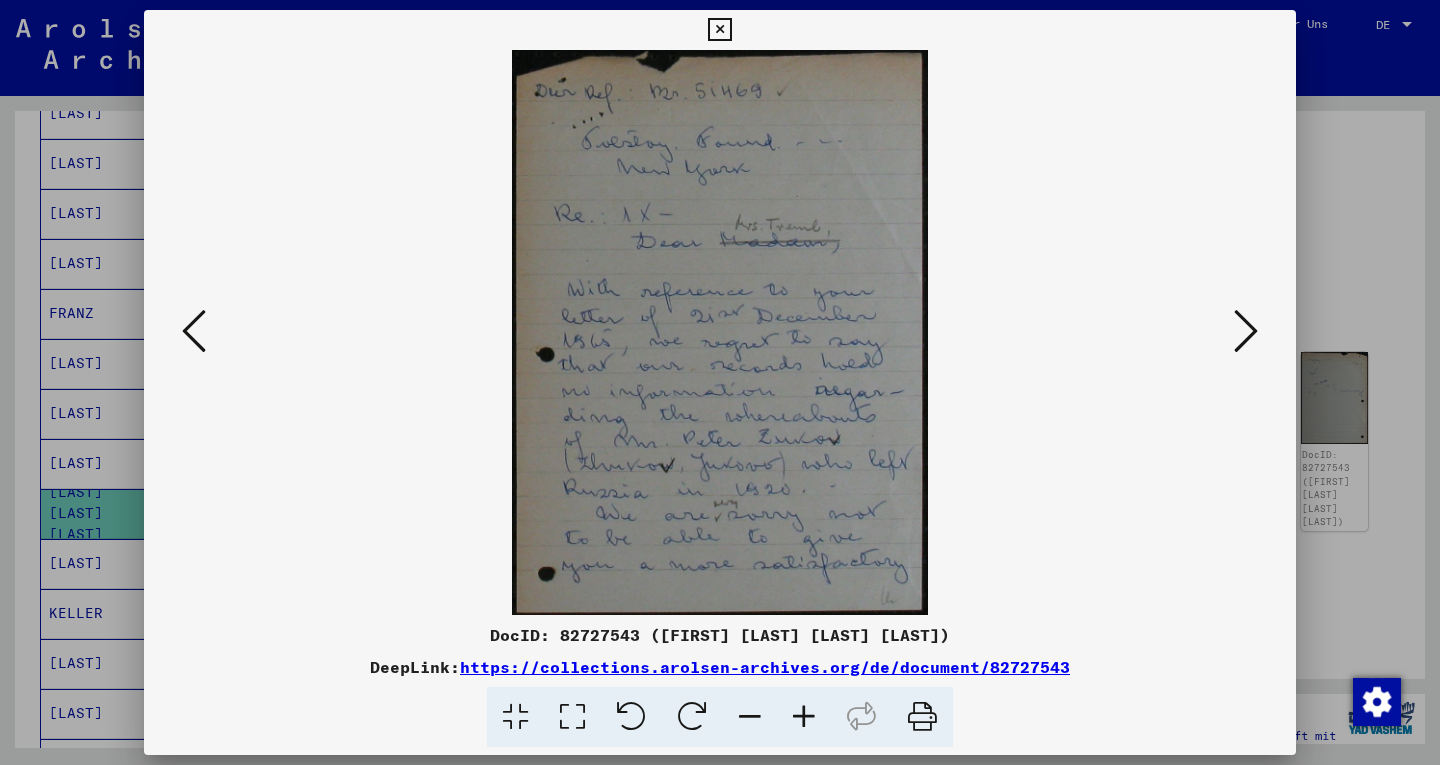 click at bounding box center [1246, 331] 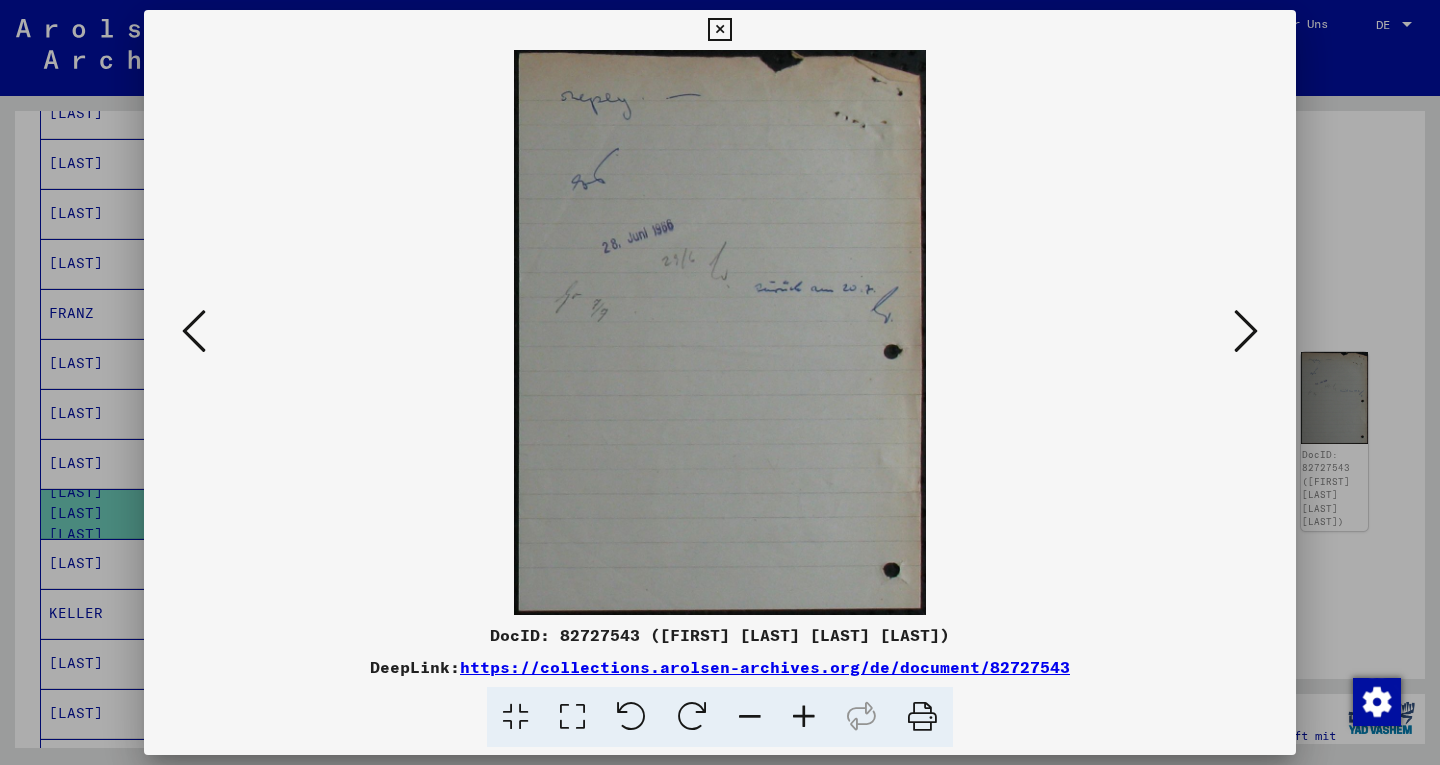 click at bounding box center [1246, 331] 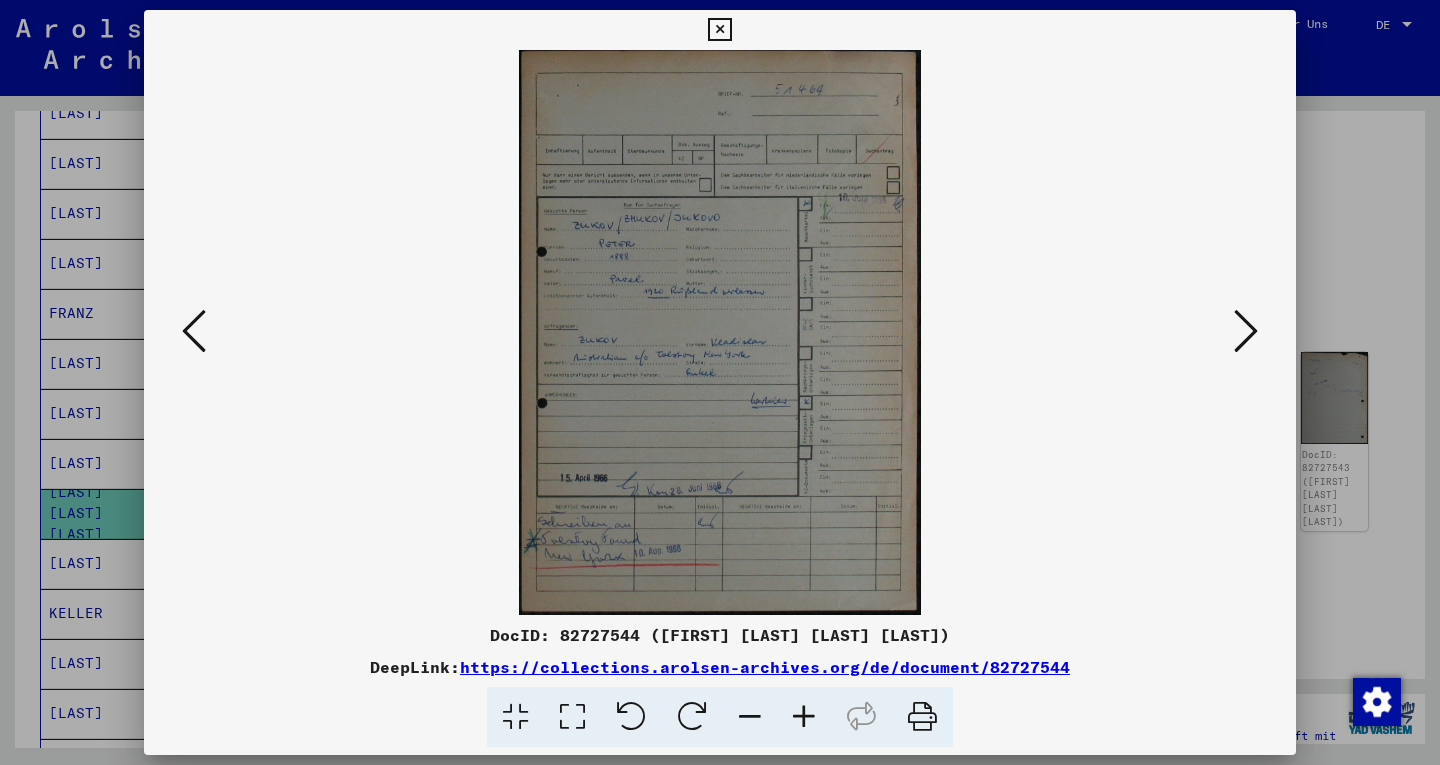 click at bounding box center [1246, 331] 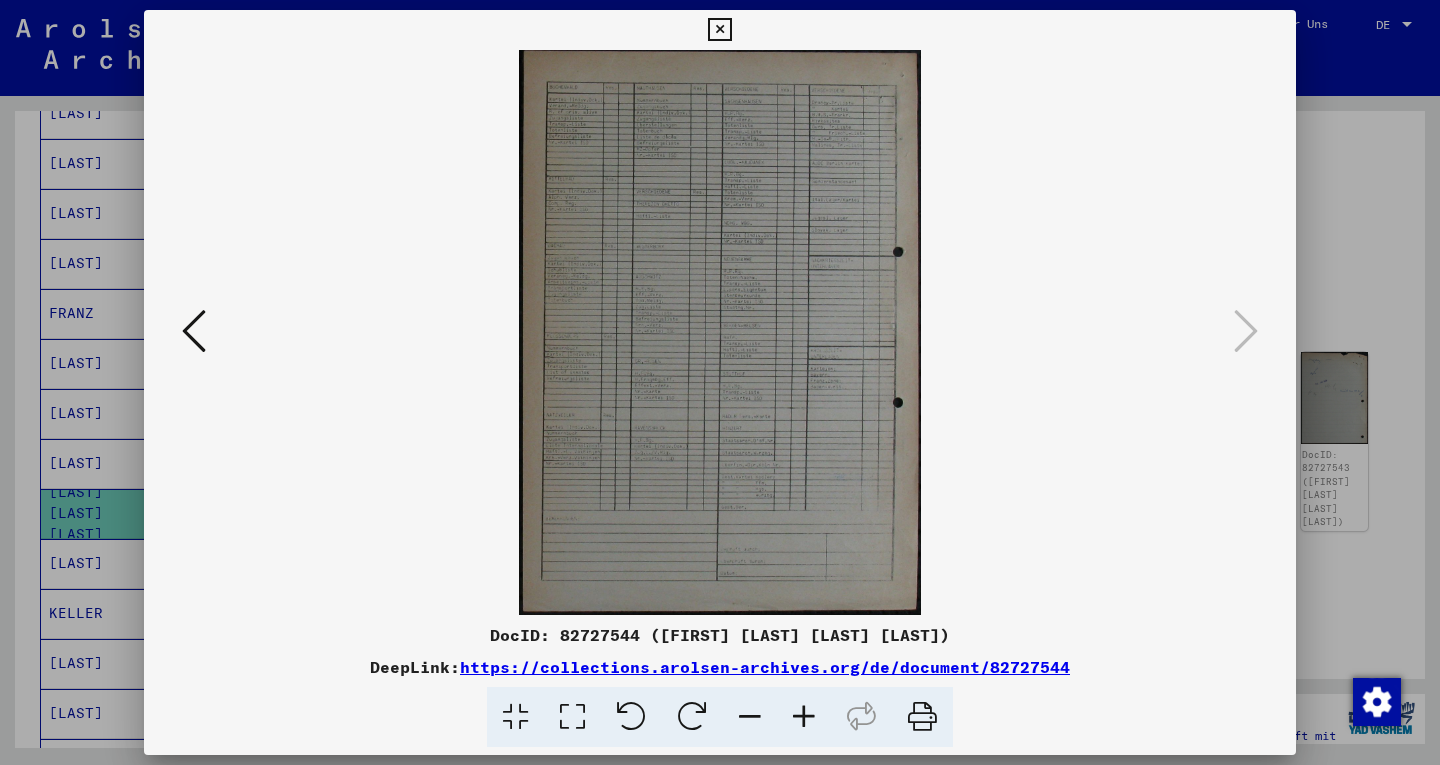 click at bounding box center (194, 331) 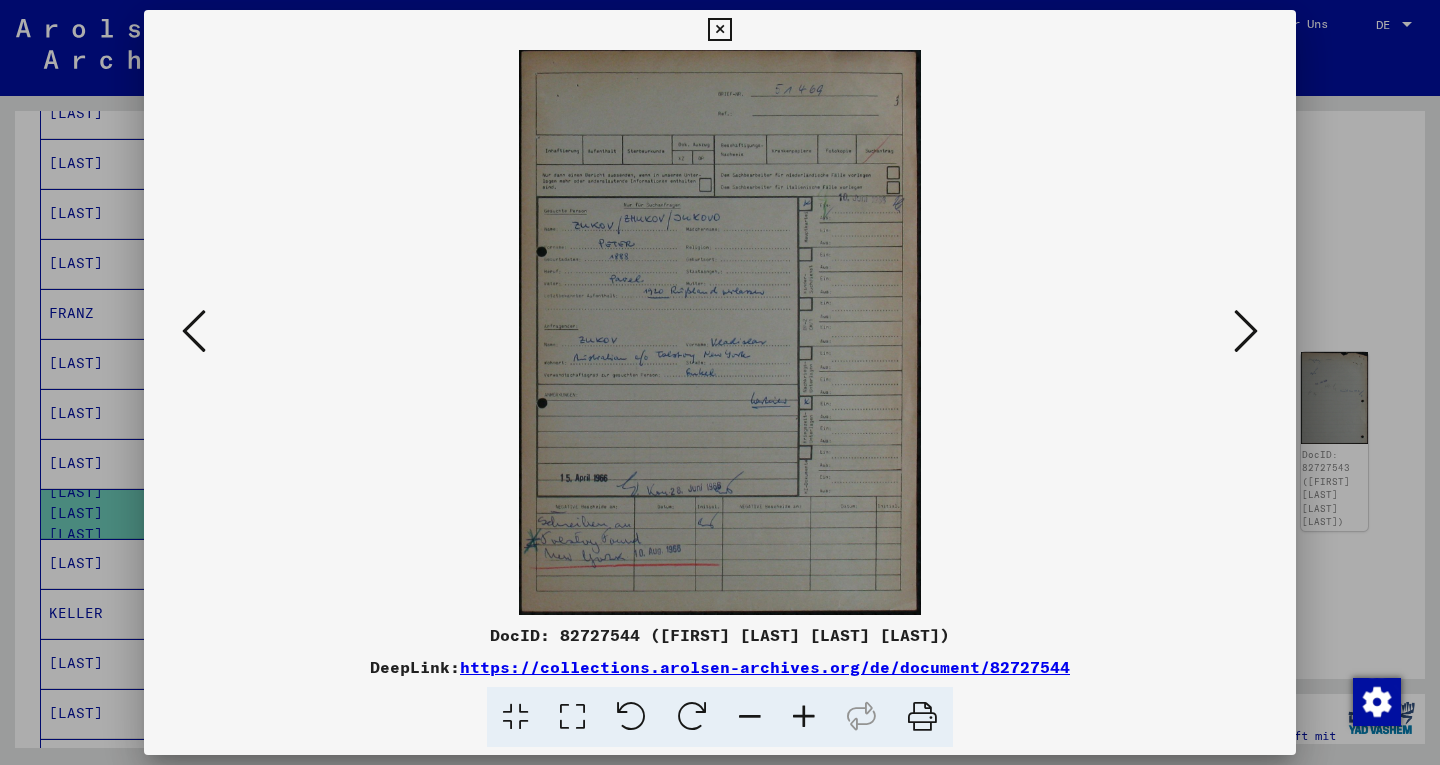 click at bounding box center [194, 331] 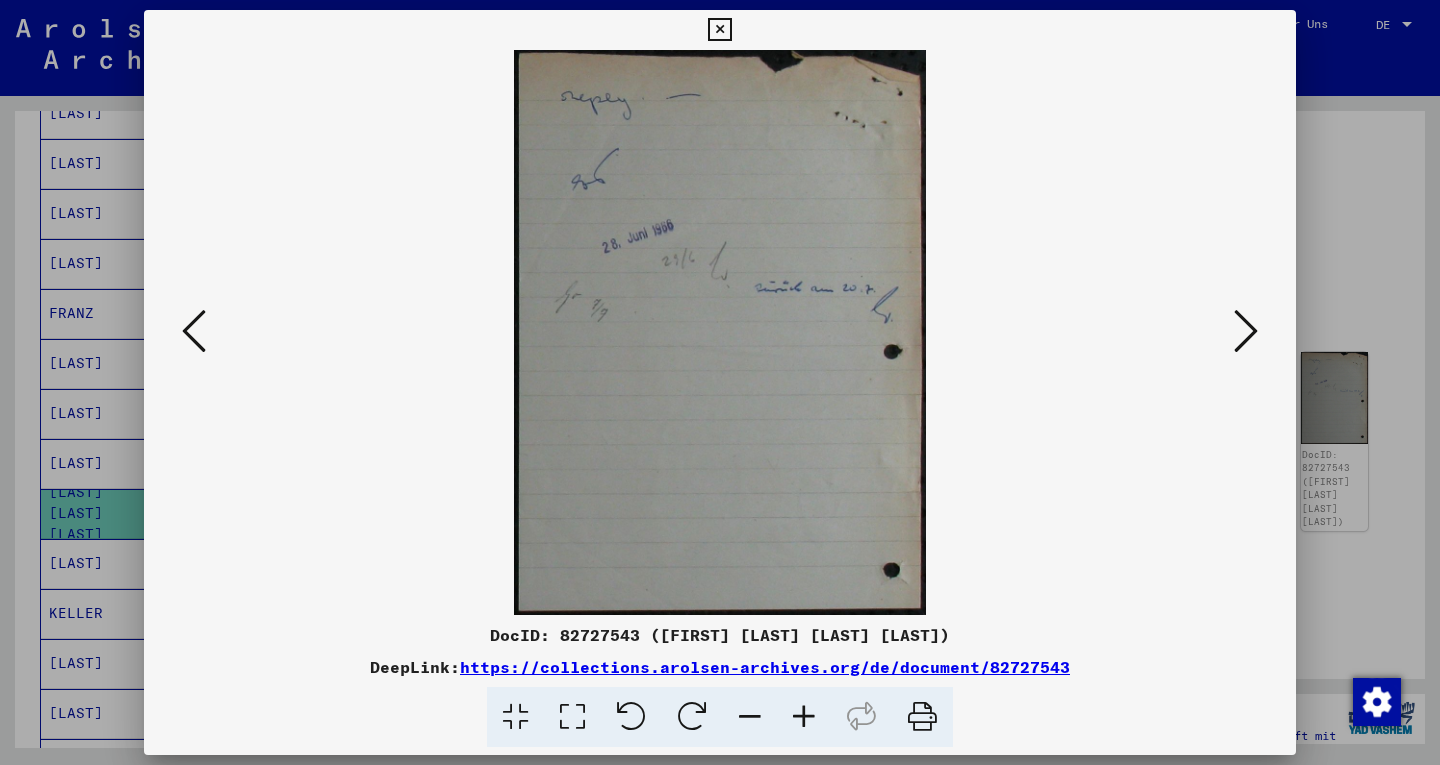 click at bounding box center (194, 331) 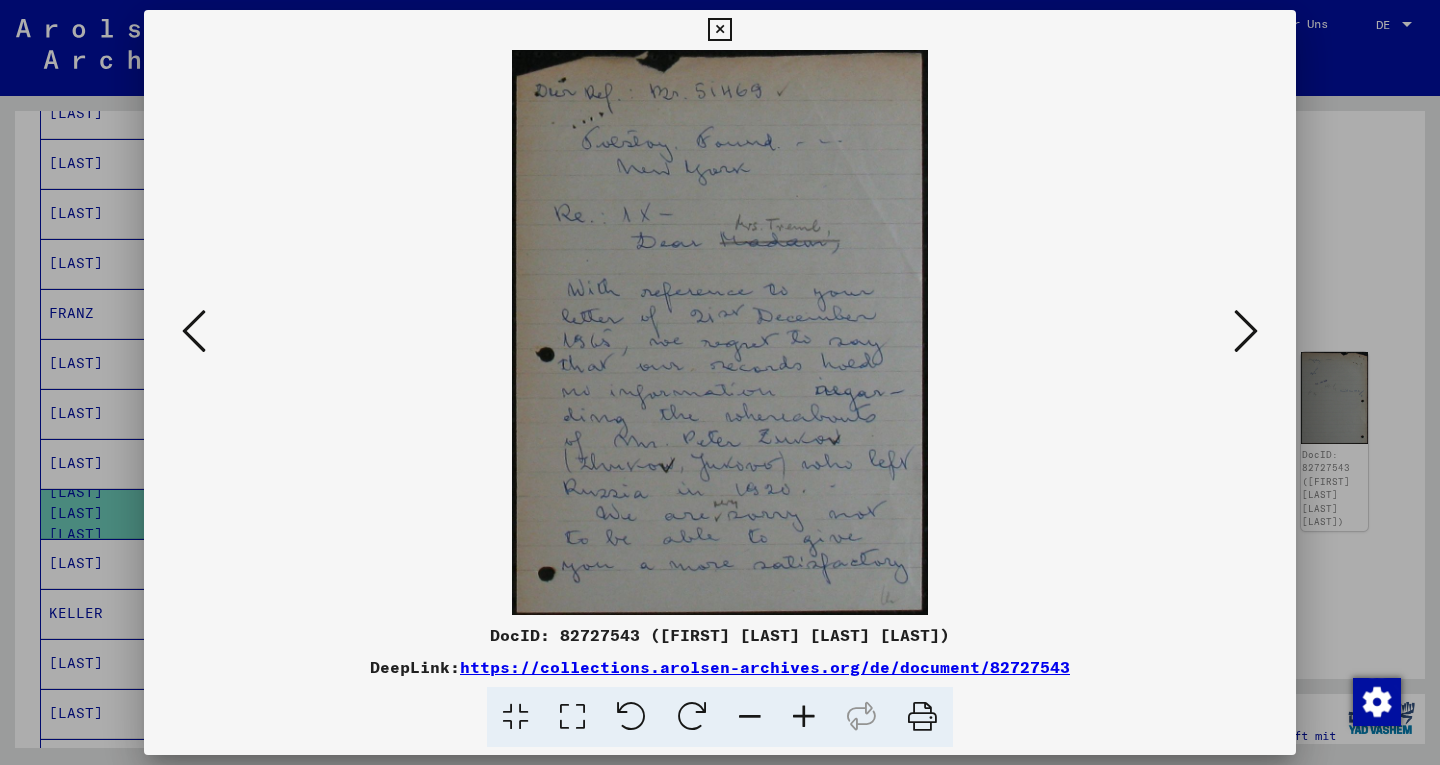 click at bounding box center (1246, 331) 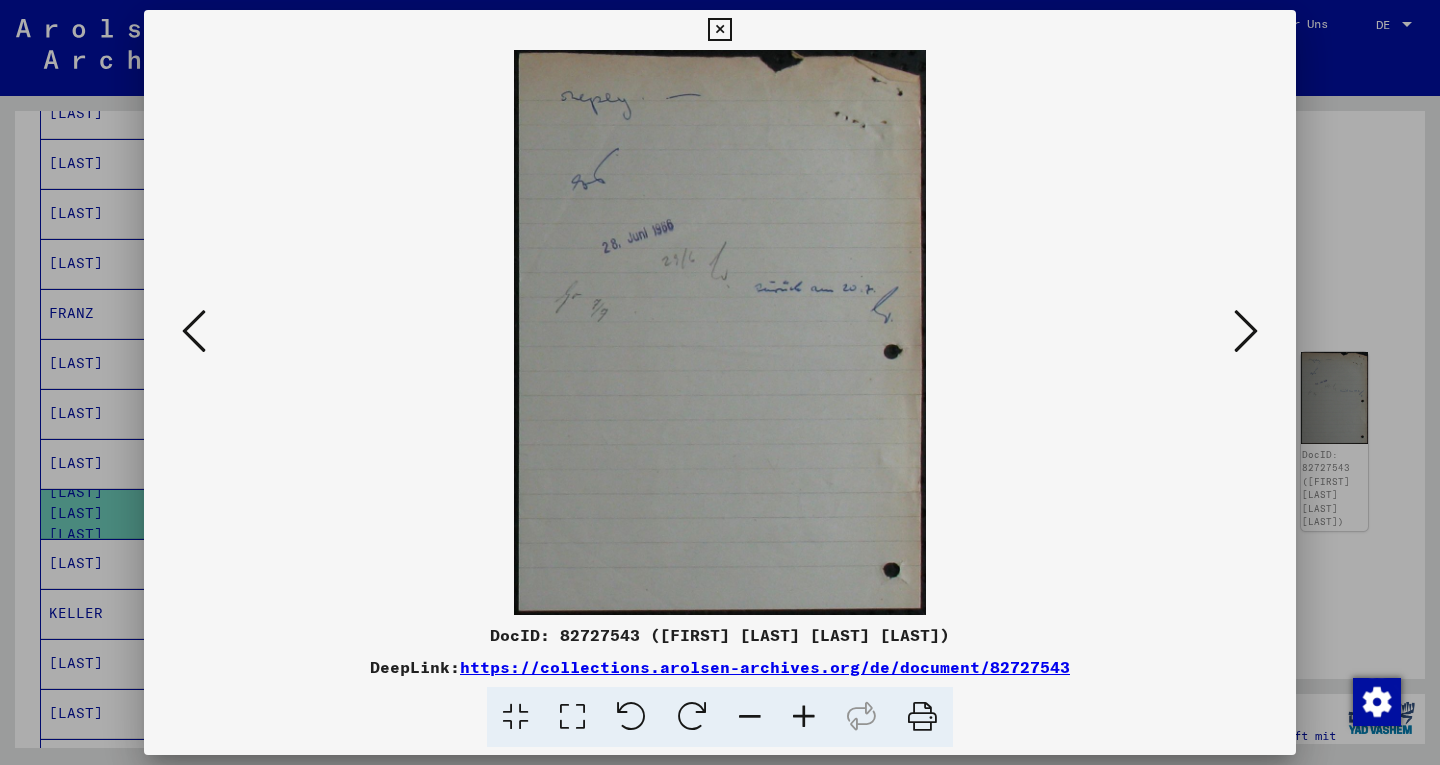 click at bounding box center [1246, 331] 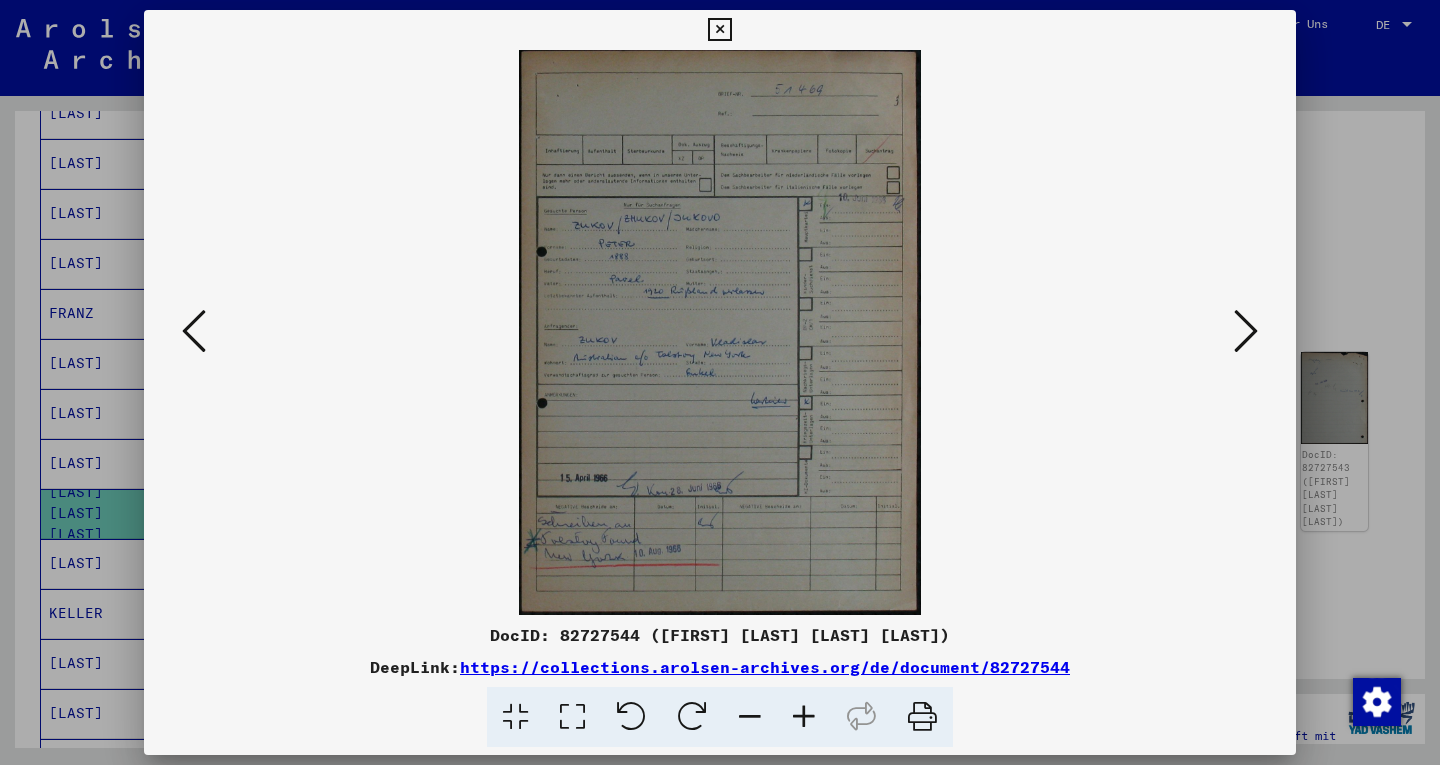 click at bounding box center (1246, 331) 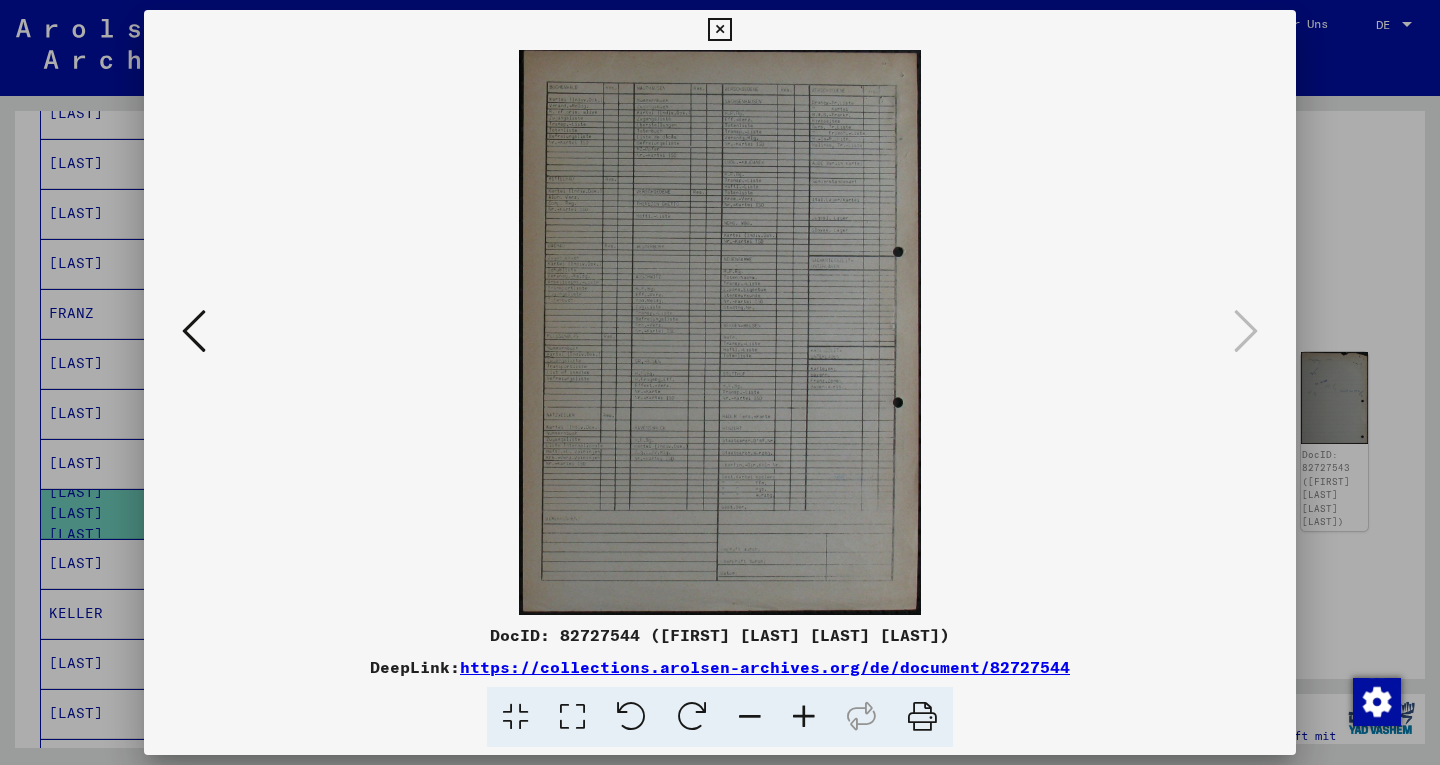 click at bounding box center [720, 382] 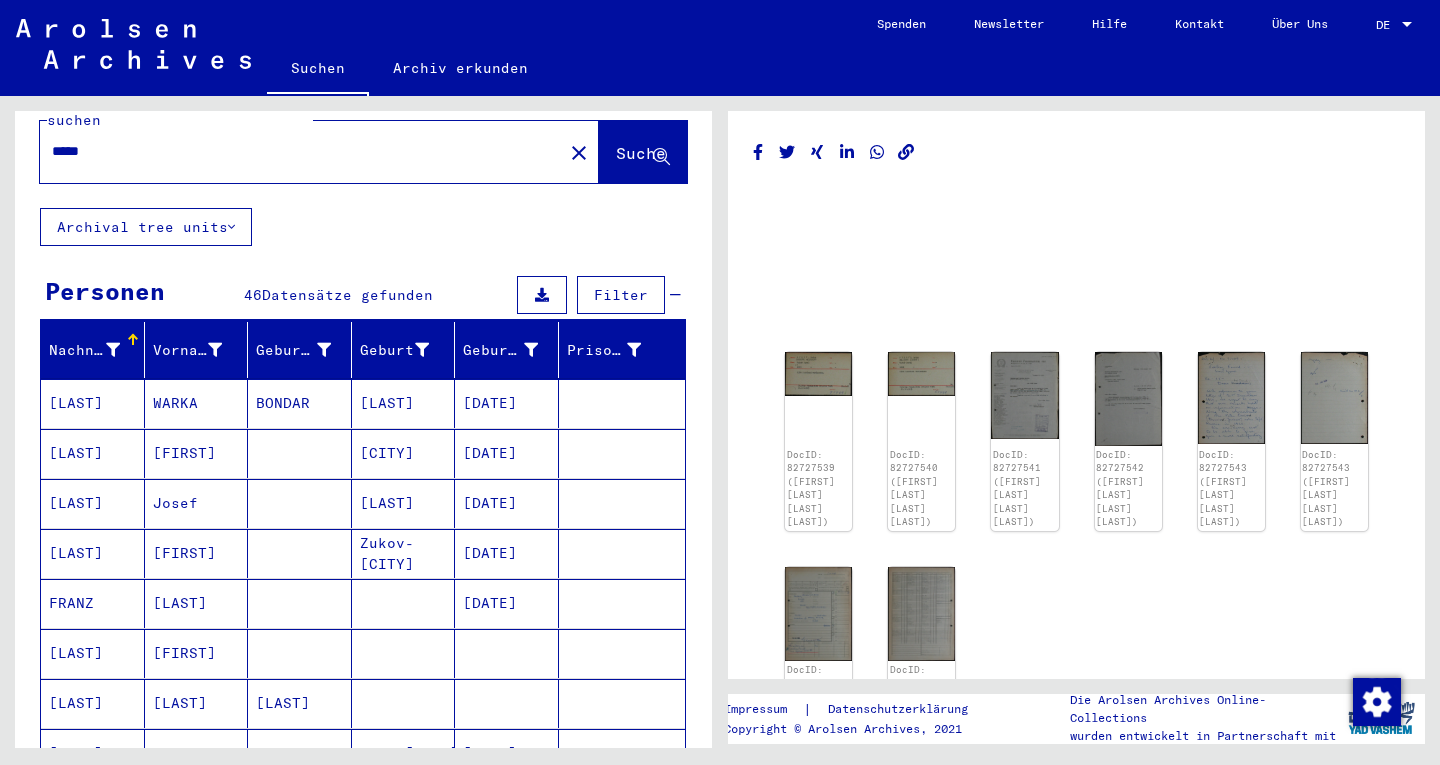 scroll, scrollTop: 0, scrollLeft: 0, axis: both 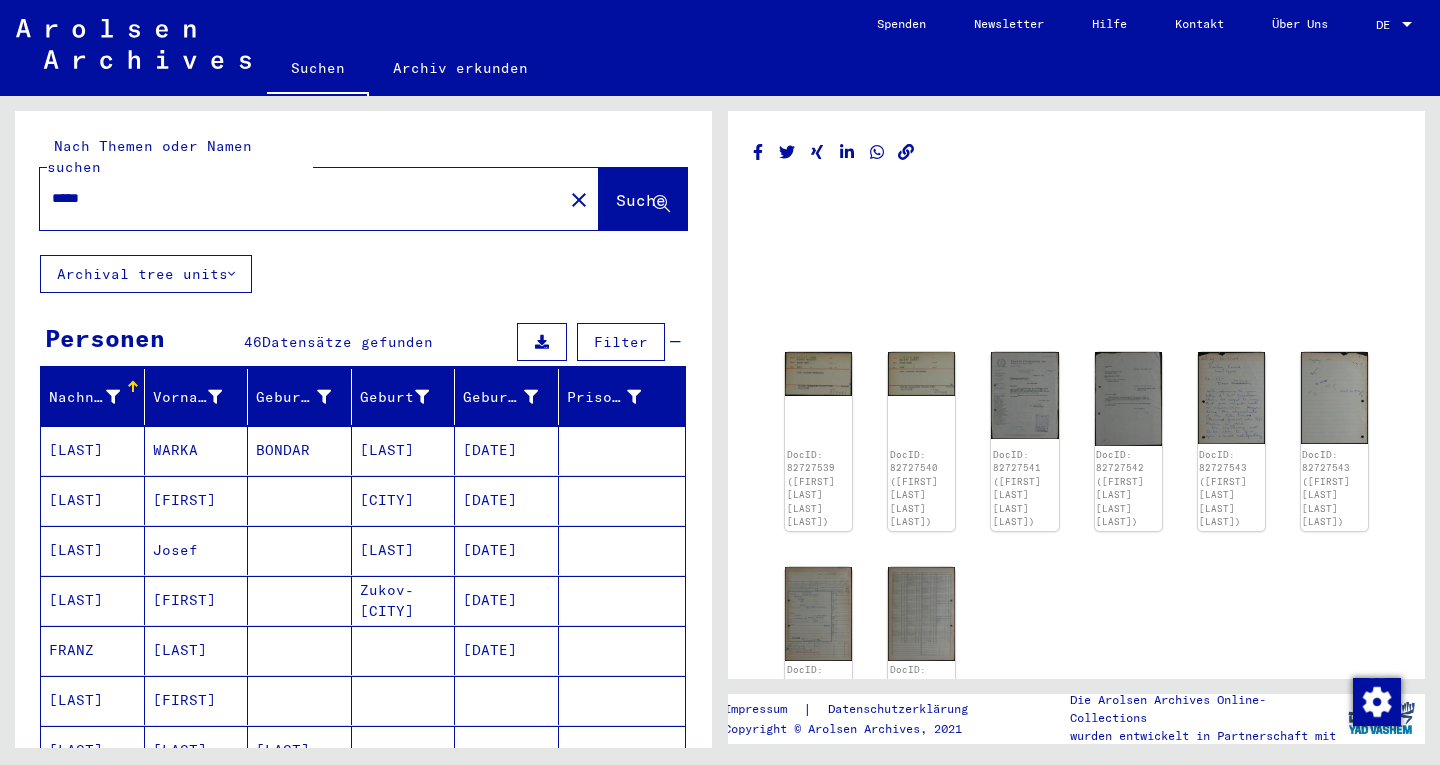 drag, startPoint x: 1425, startPoint y: 235, endPoint x: 1420, endPoint y: 134, distance: 101.12369 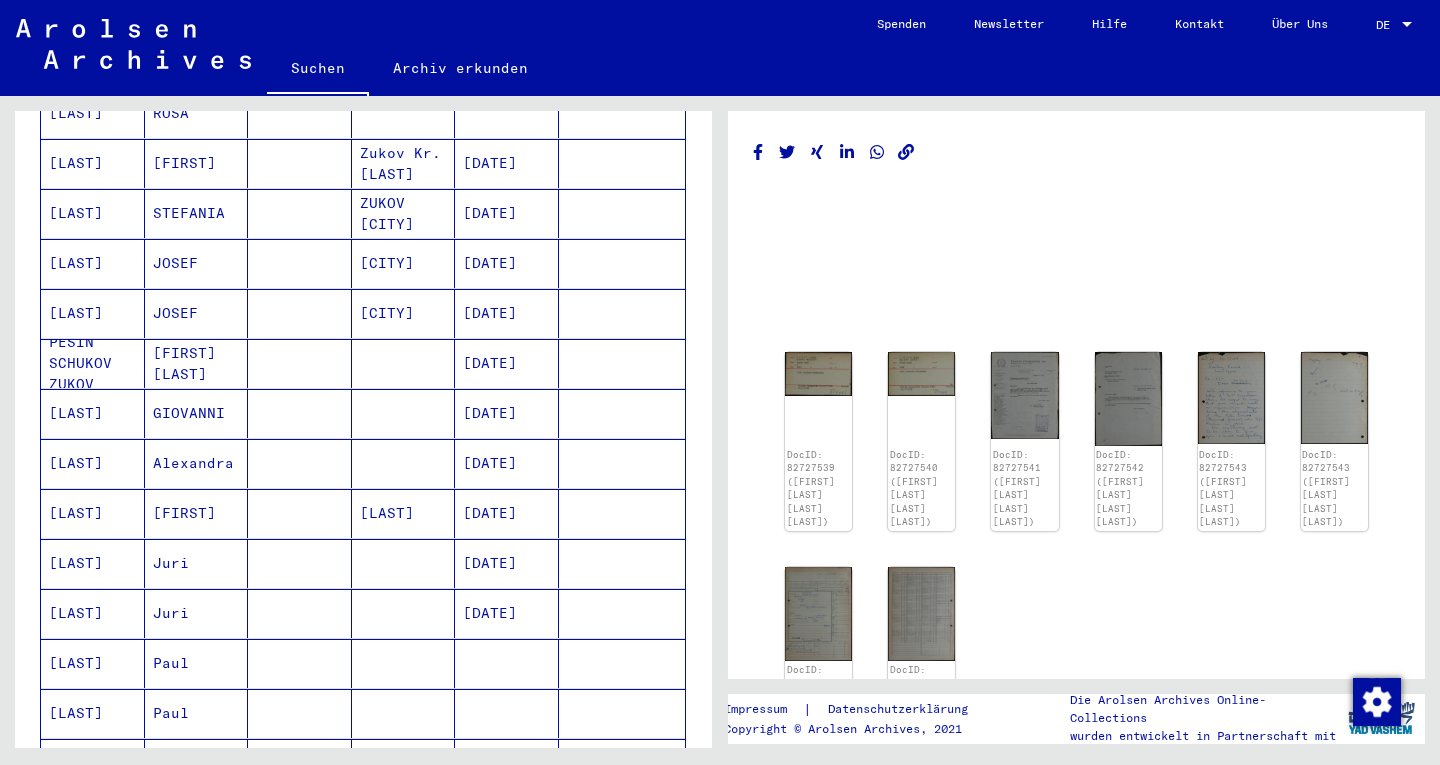 scroll, scrollTop: 897, scrollLeft: 0, axis: vertical 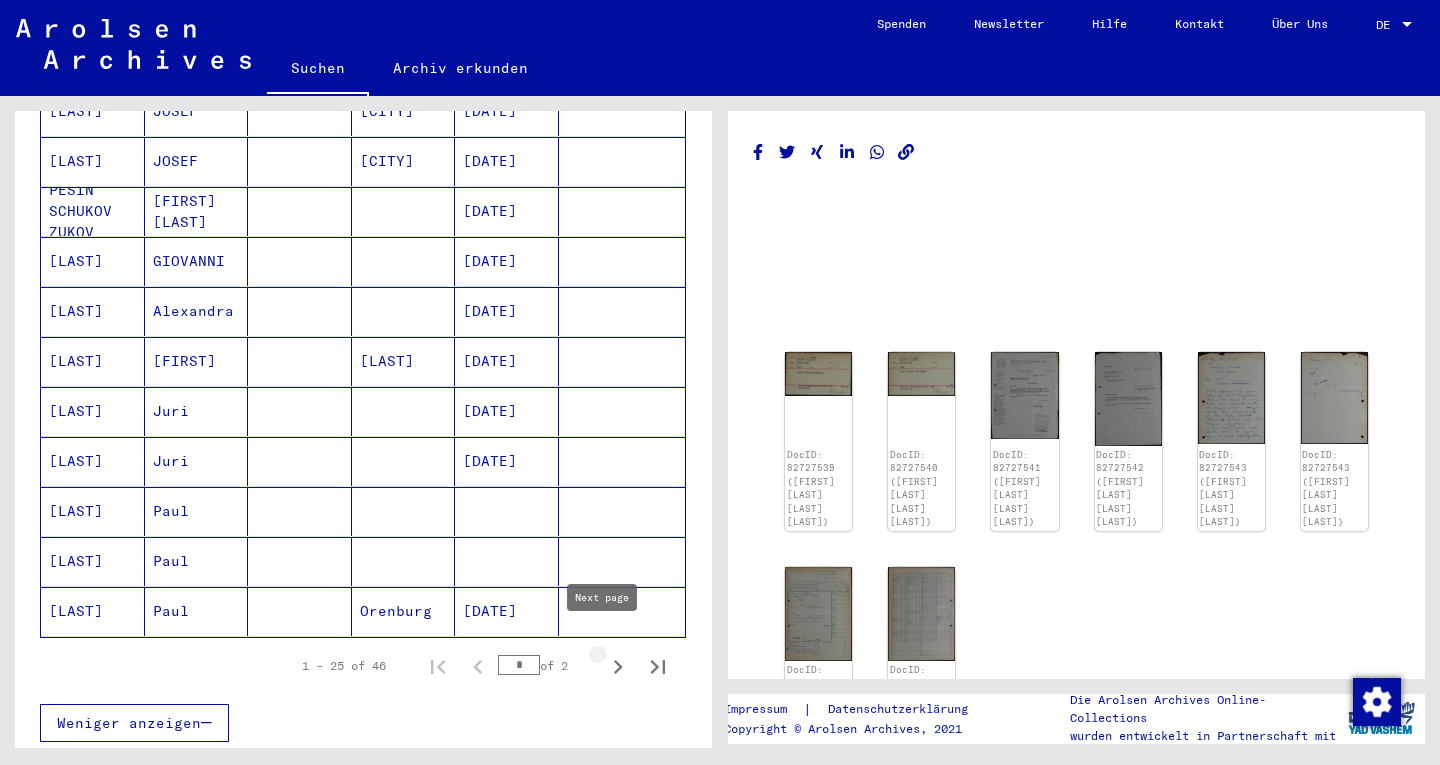 click 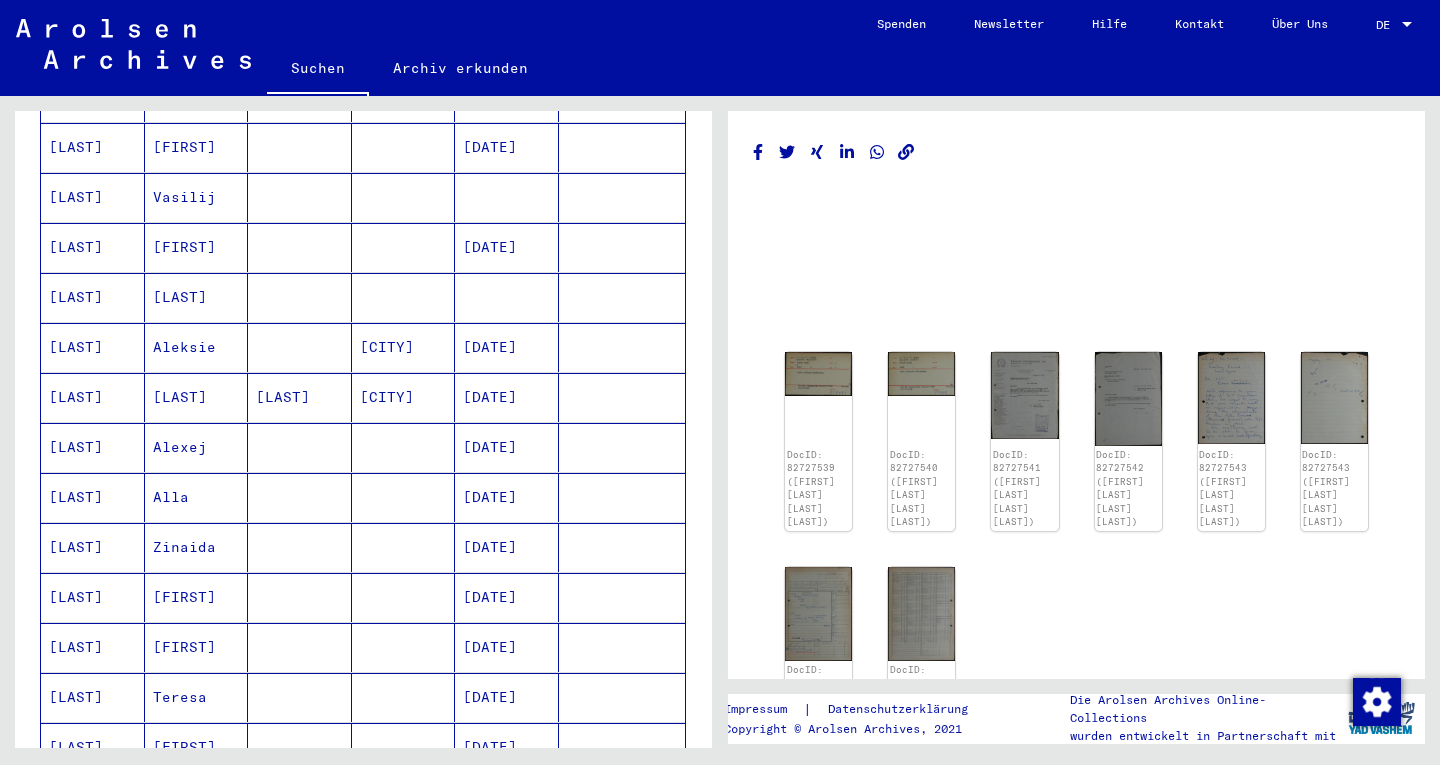 scroll, scrollTop: 577, scrollLeft: 0, axis: vertical 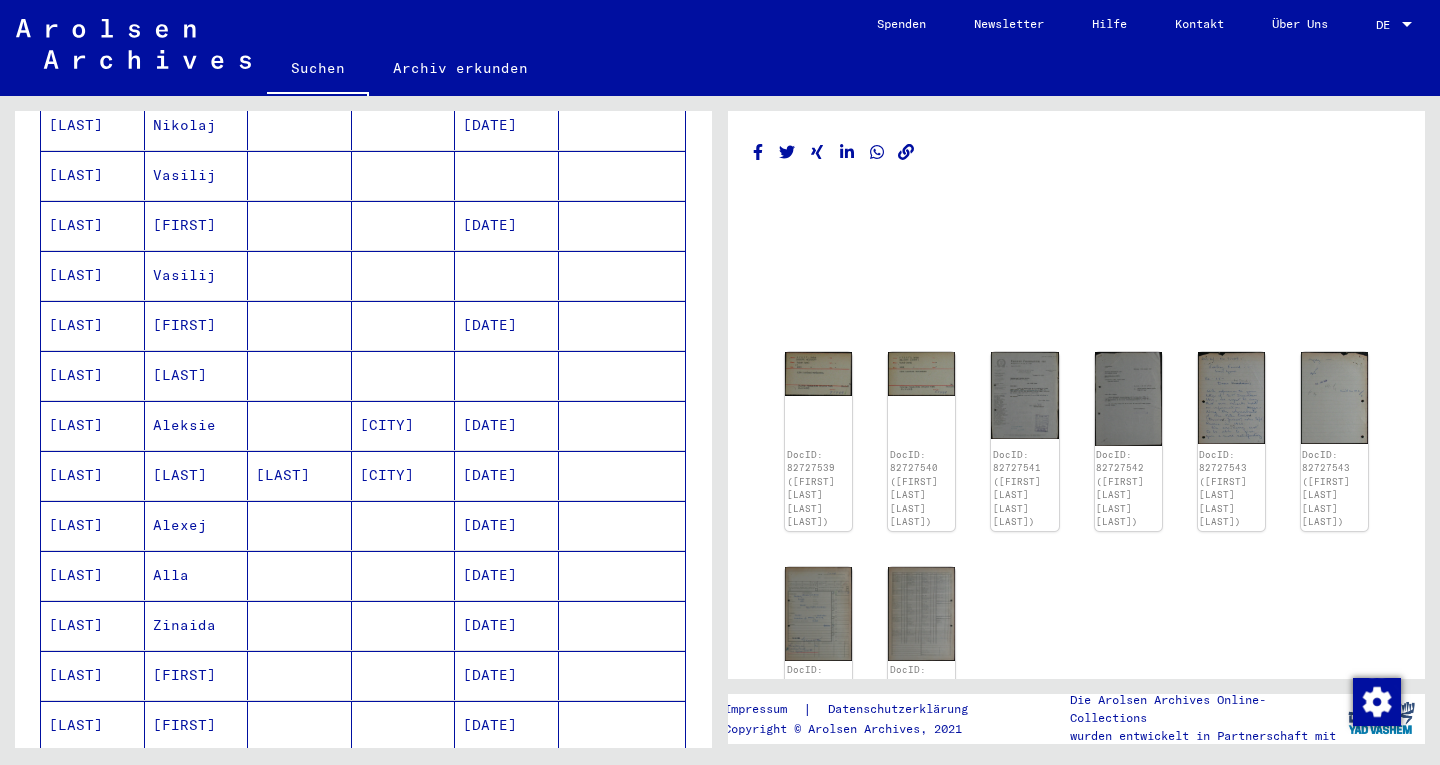 click on "[DATE]" at bounding box center [507, 525] 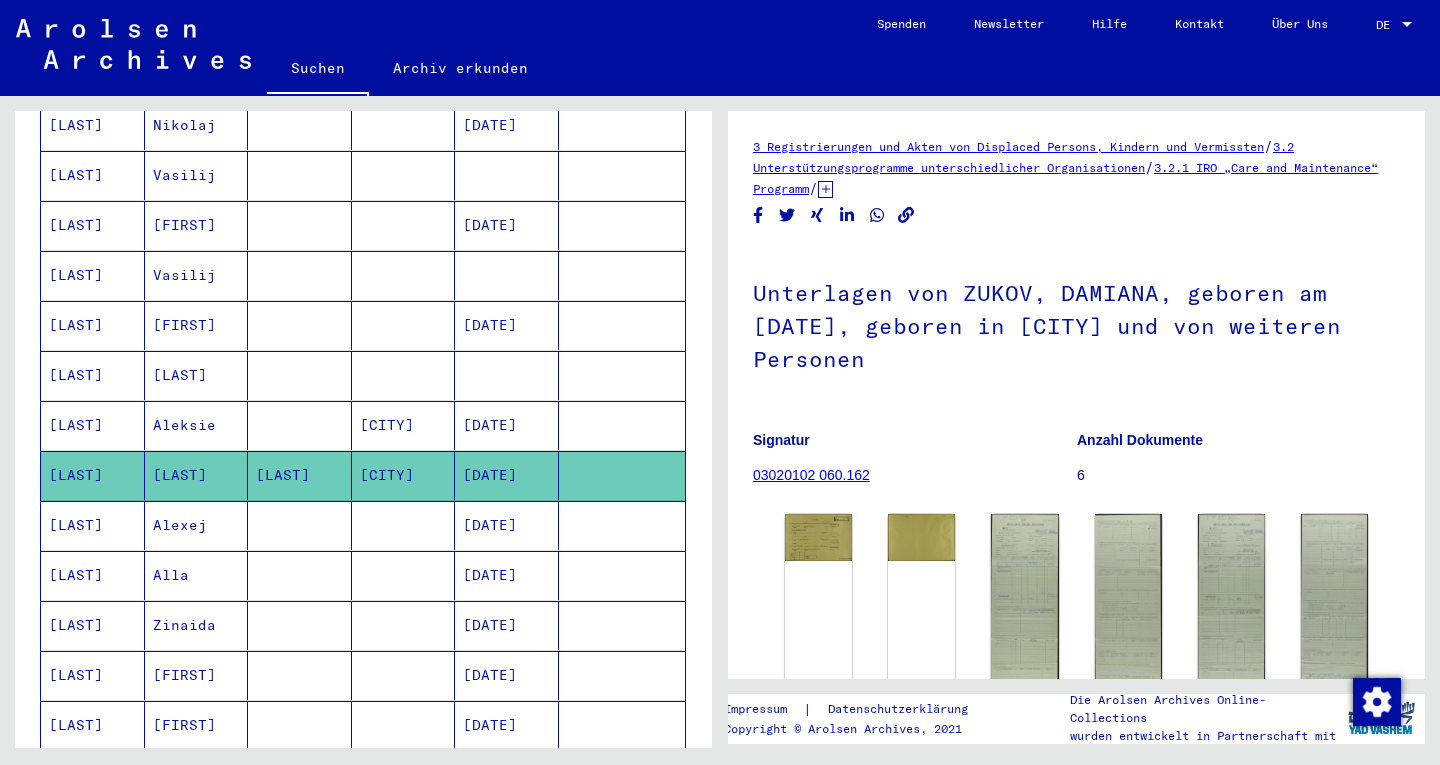 scroll, scrollTop: 0, scrollLeft: 0, axis: both 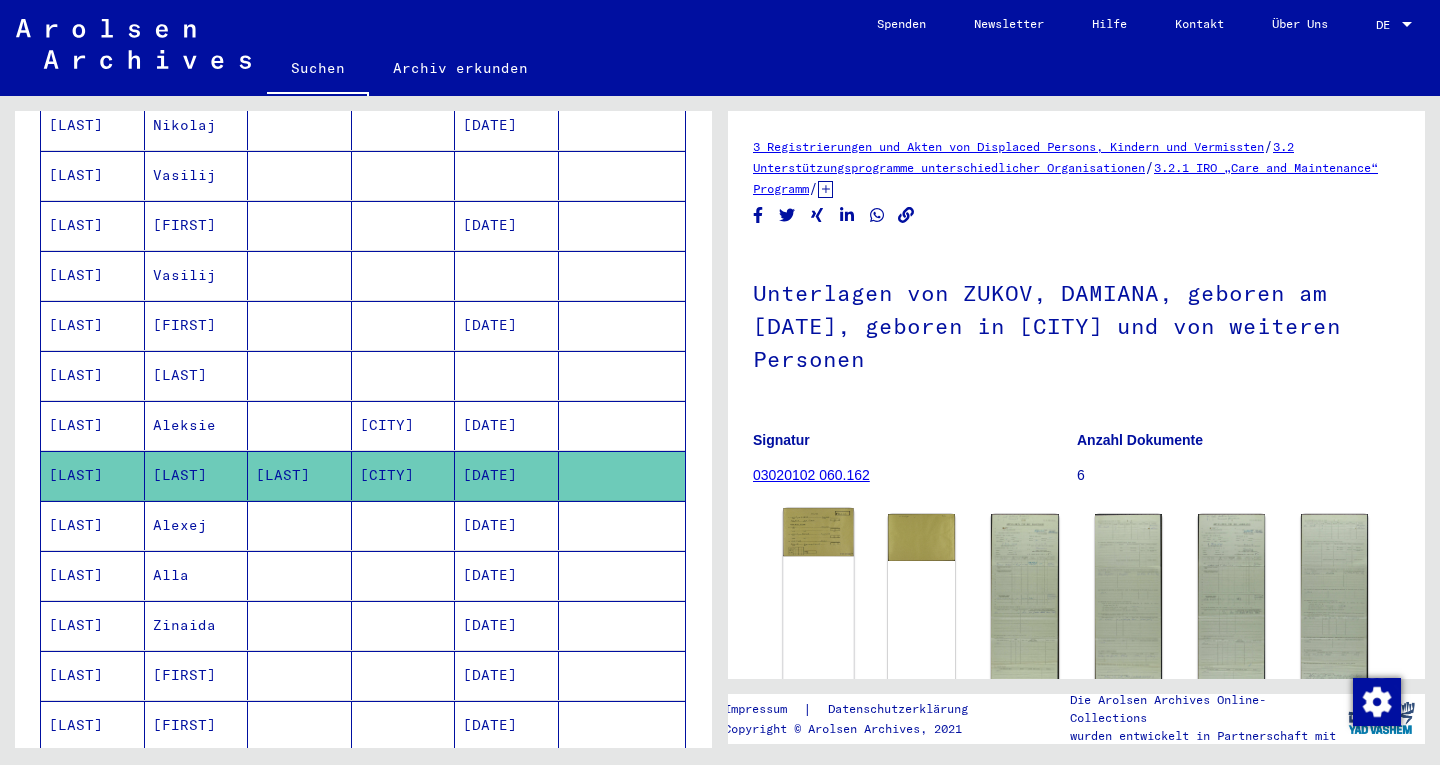 click 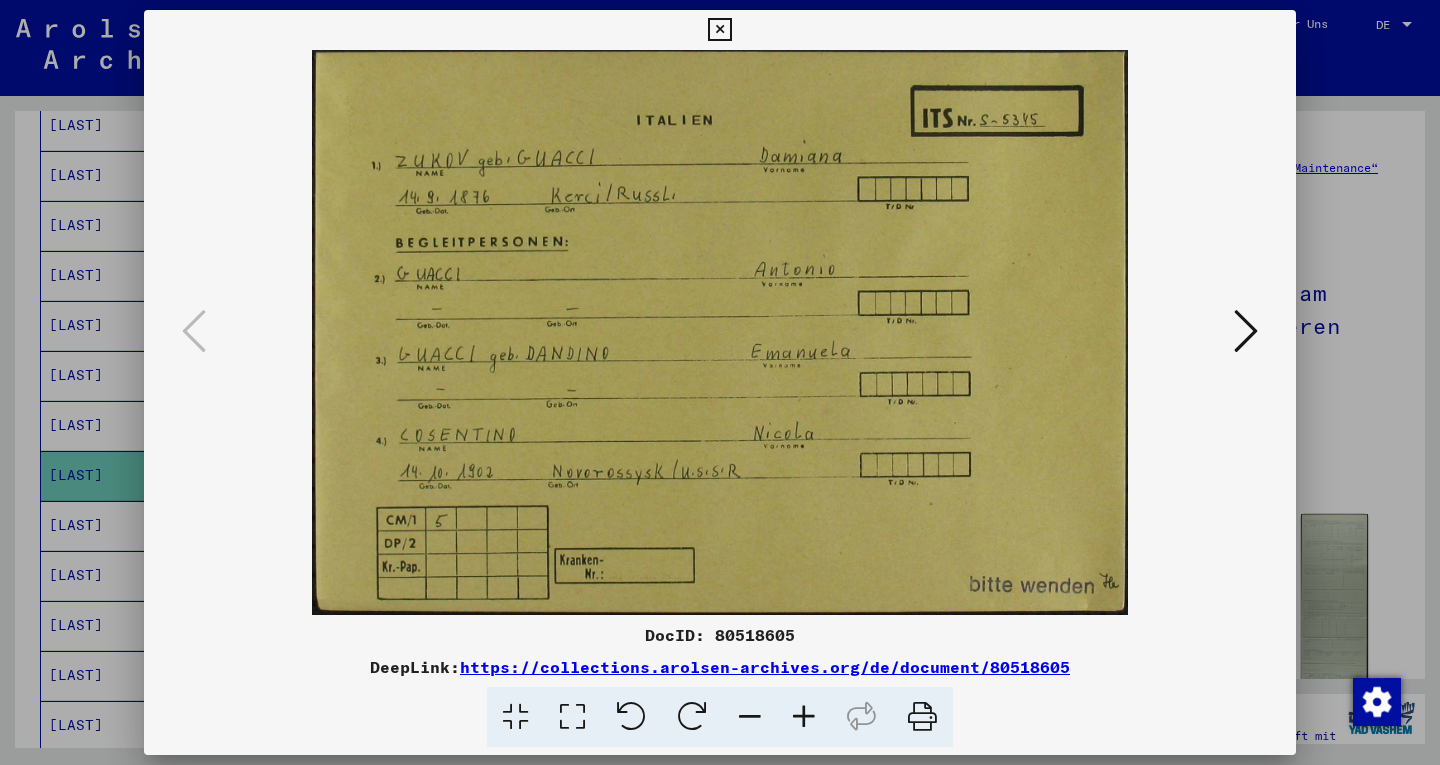 click at bounding box center [1246, 331] 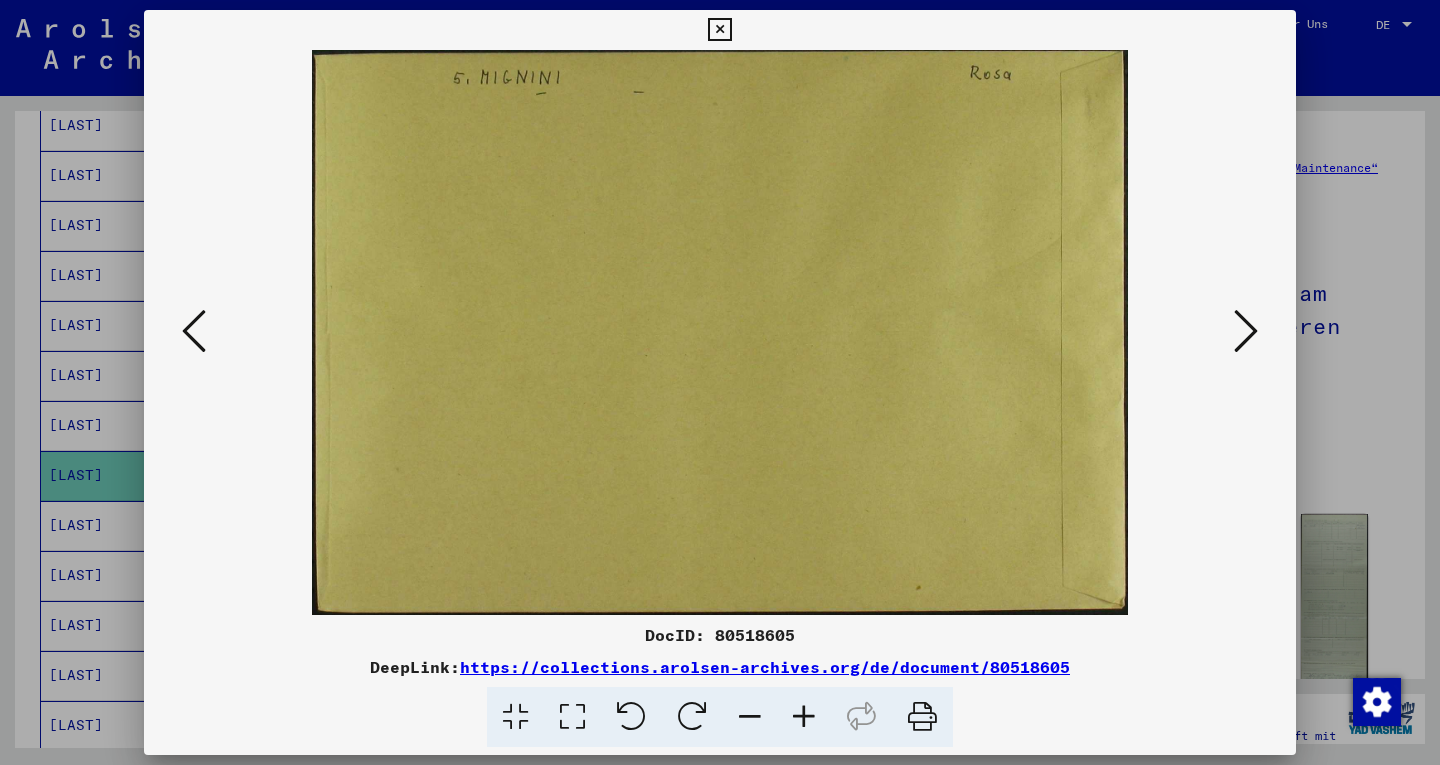 click at bounding box center (1246, 331) 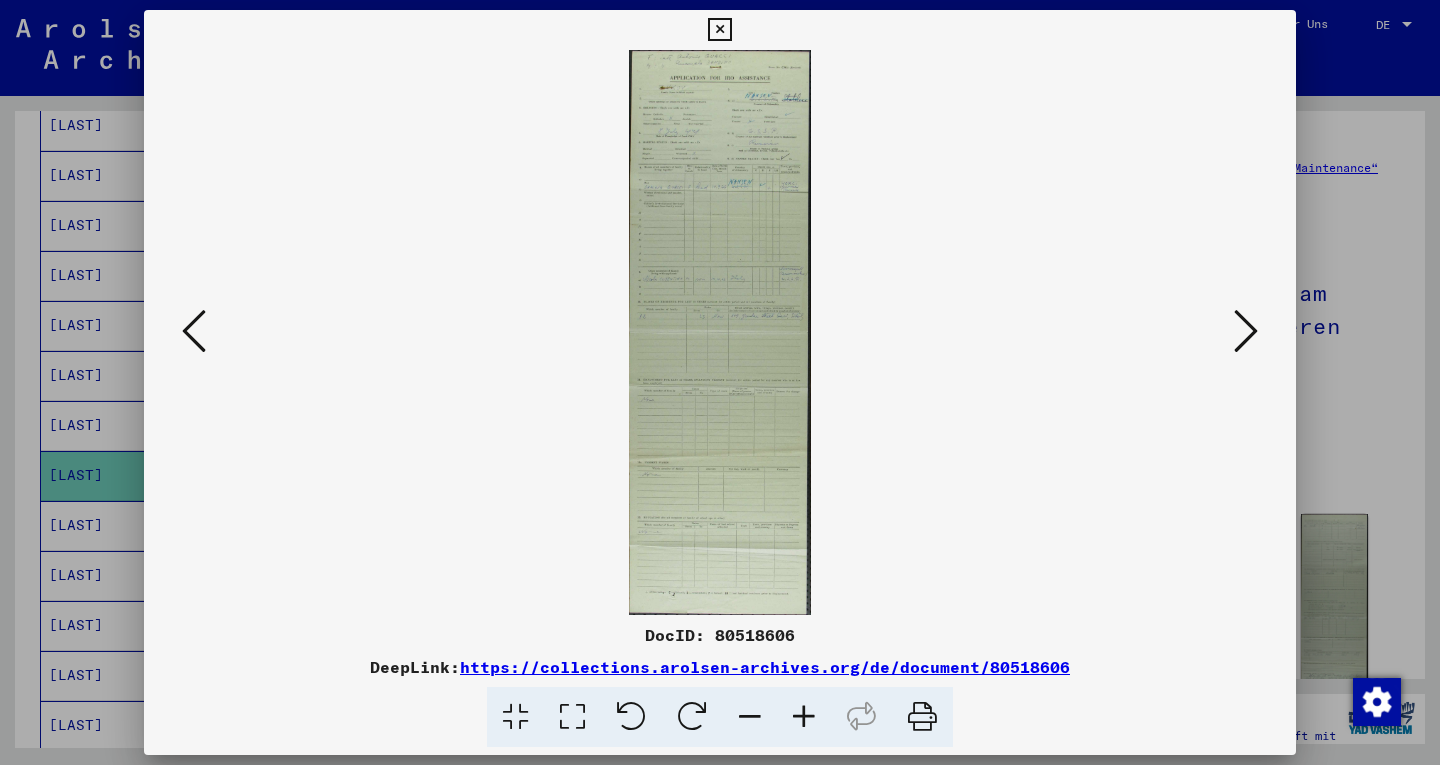 click at bounding box center (1246, 331) 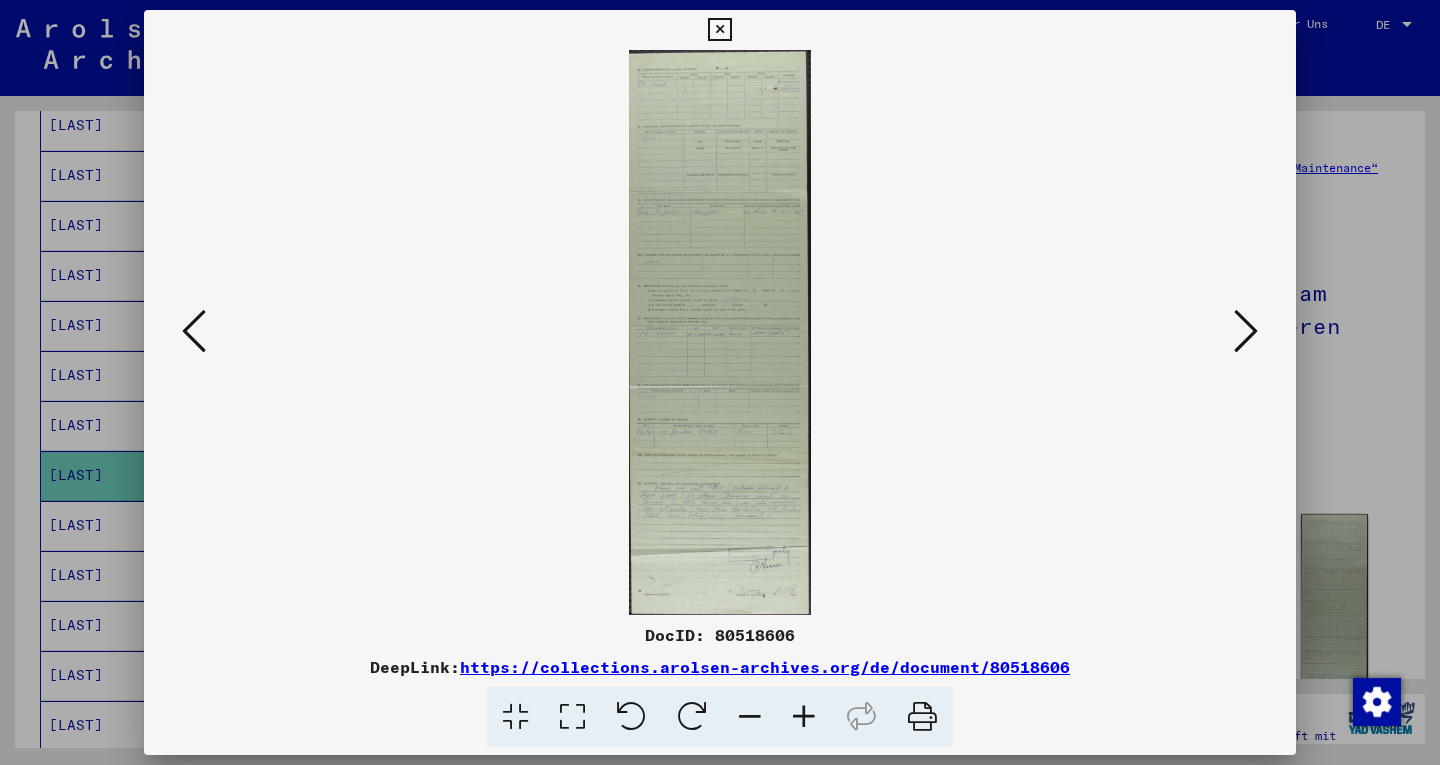 click at bounding box center (1246, 331) 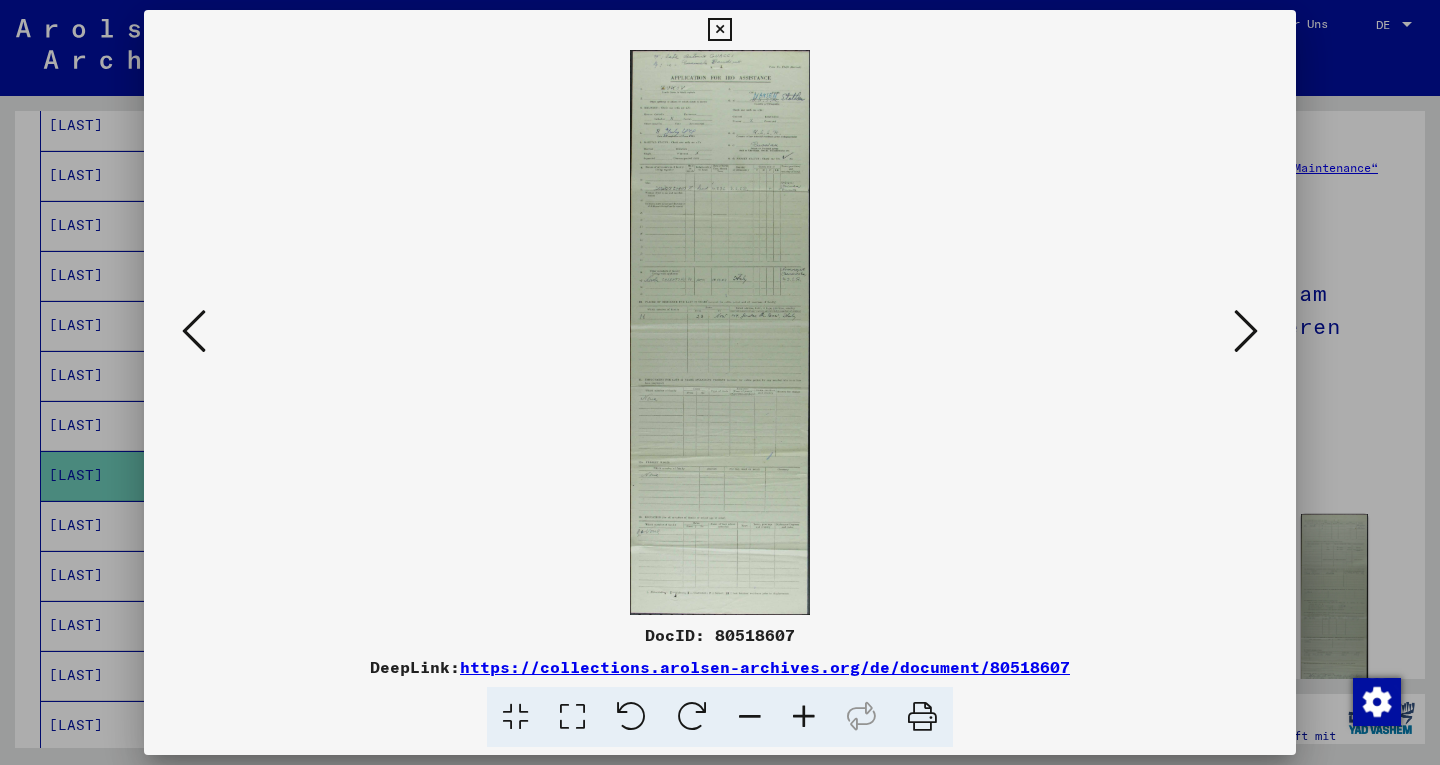 click at bounding box center [1246, 331] 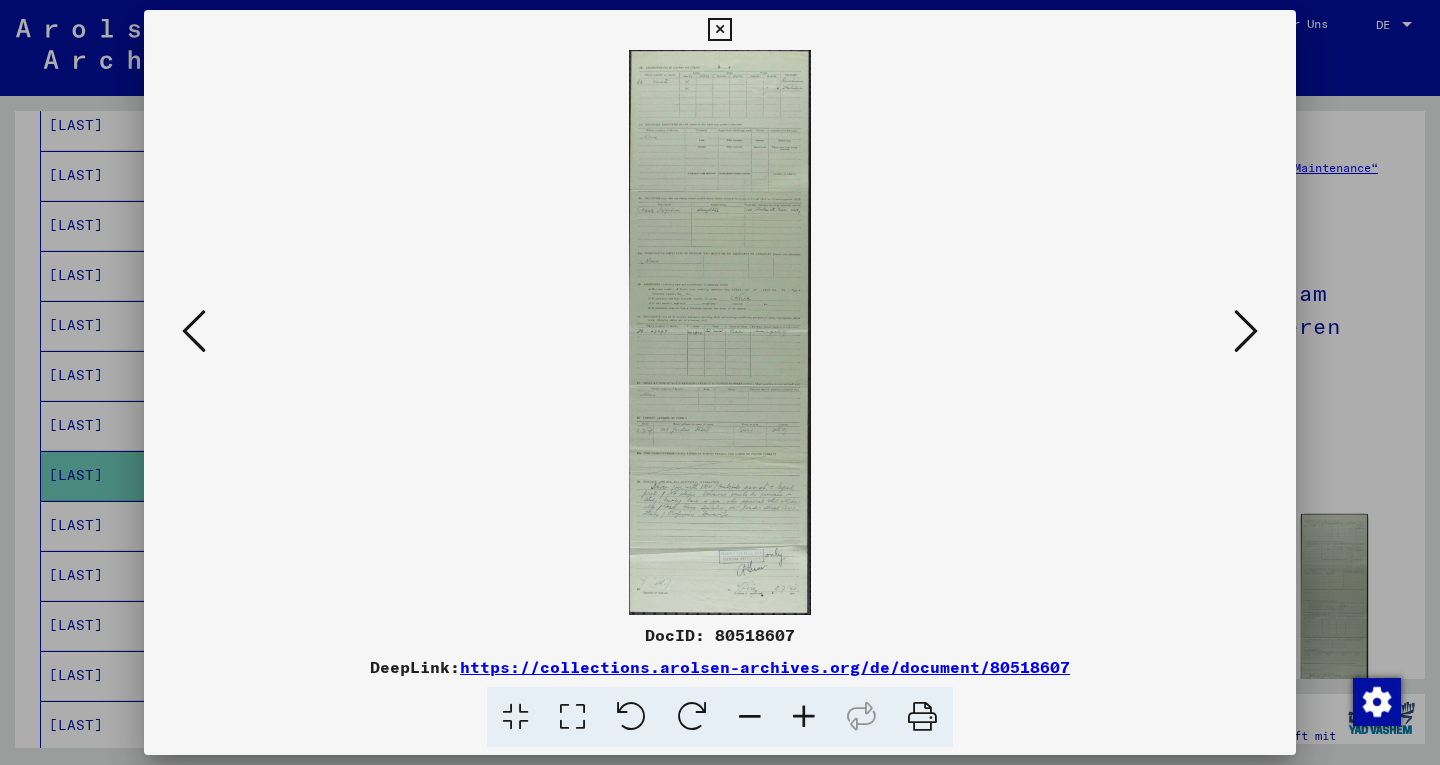 click at bounding box center (1246, 331) 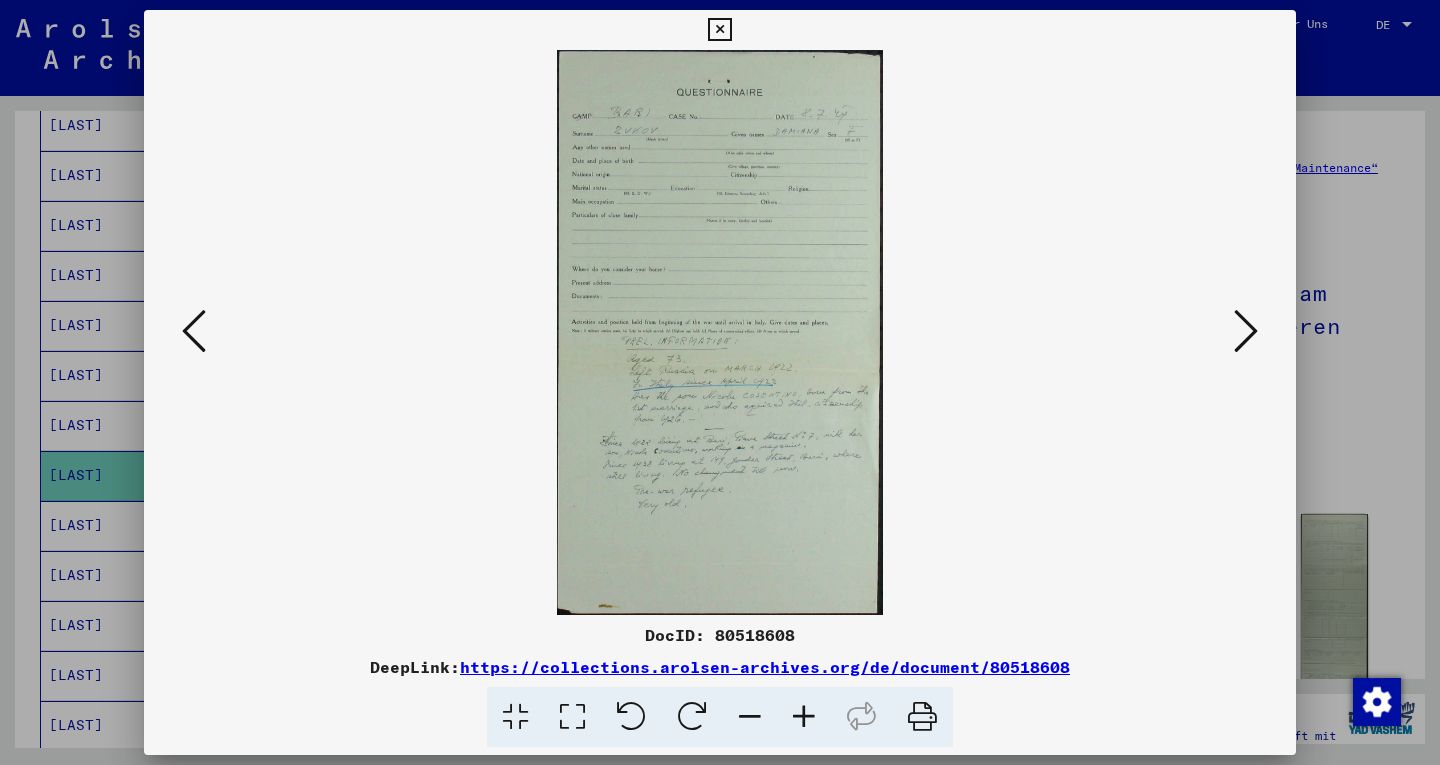 click at bounding box center (1246, 331) 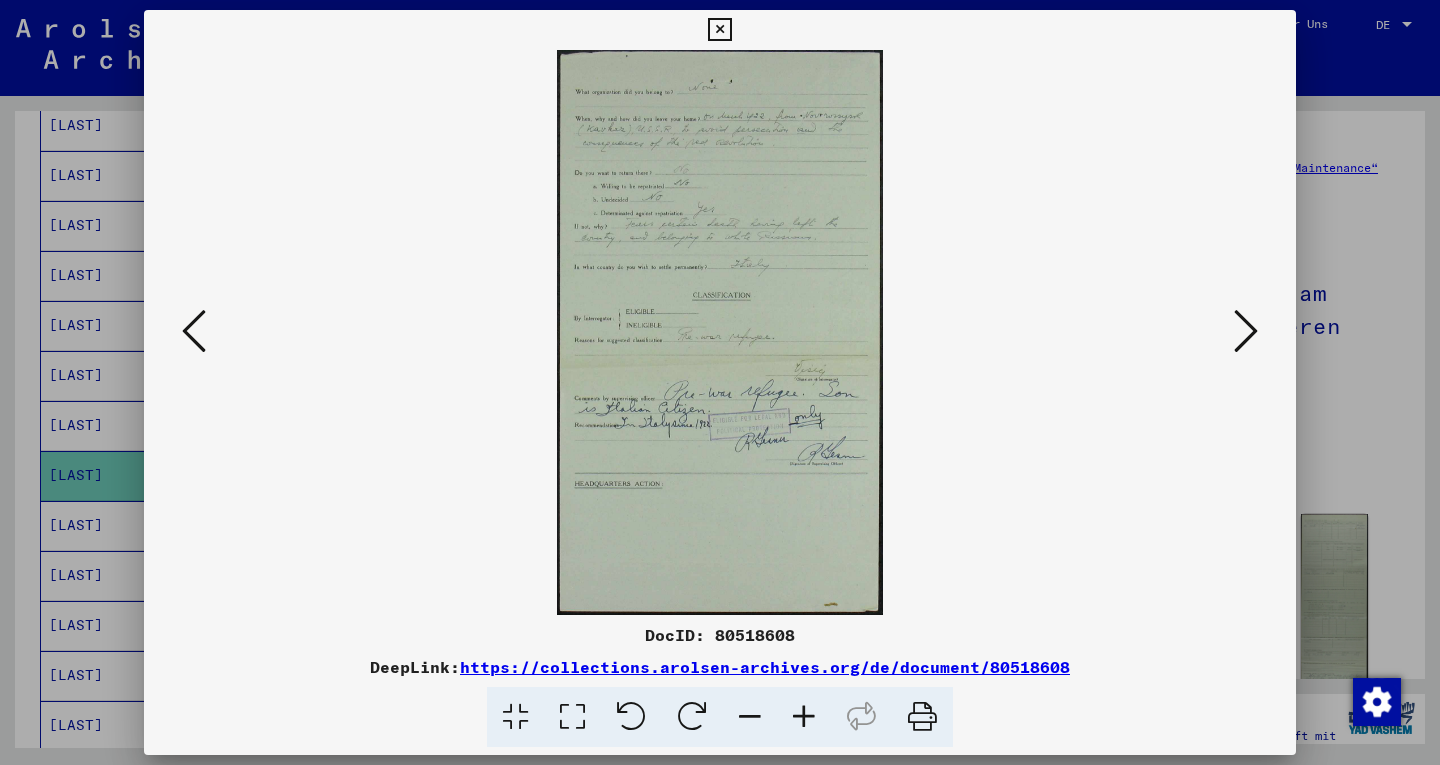 click at bounding box center (1246, 331) 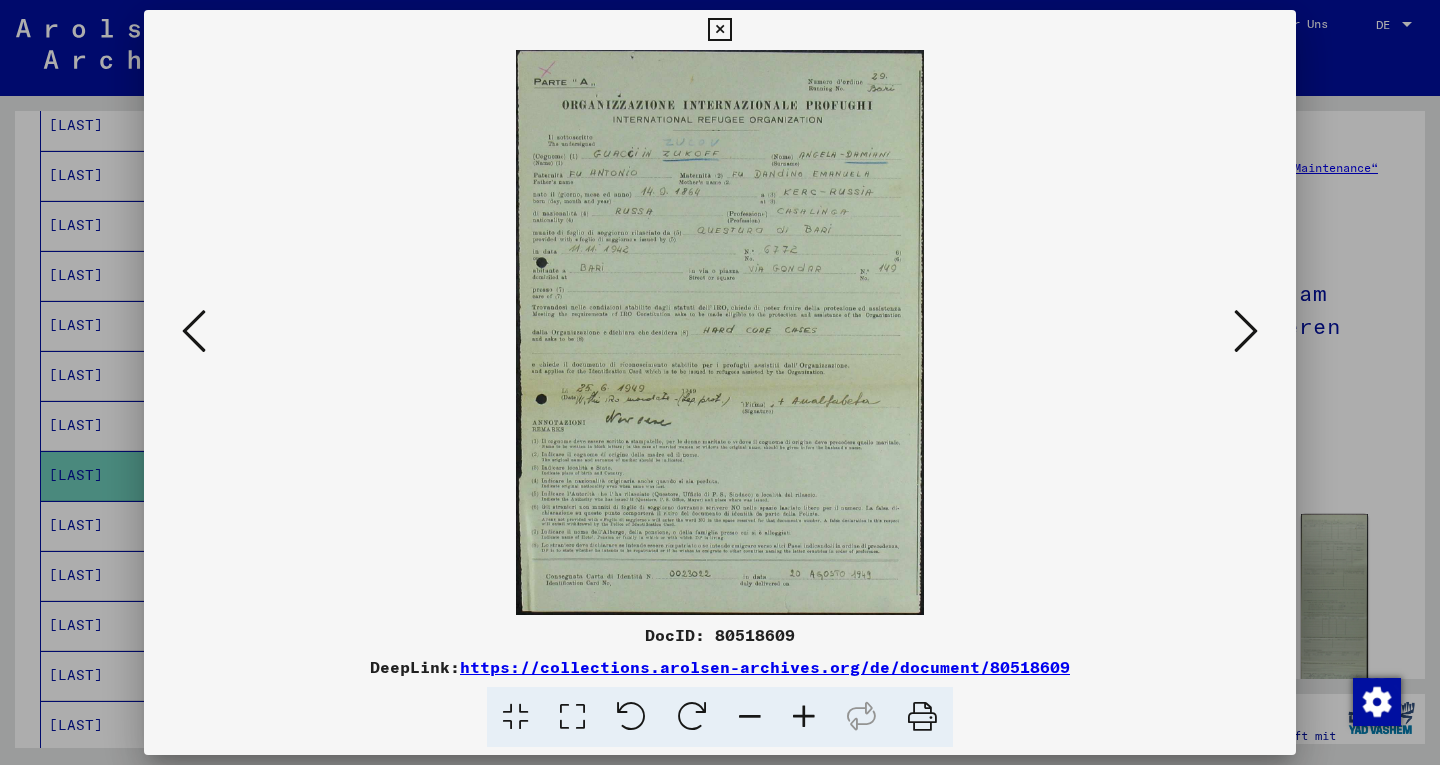 click at bounding box center [194, 331] 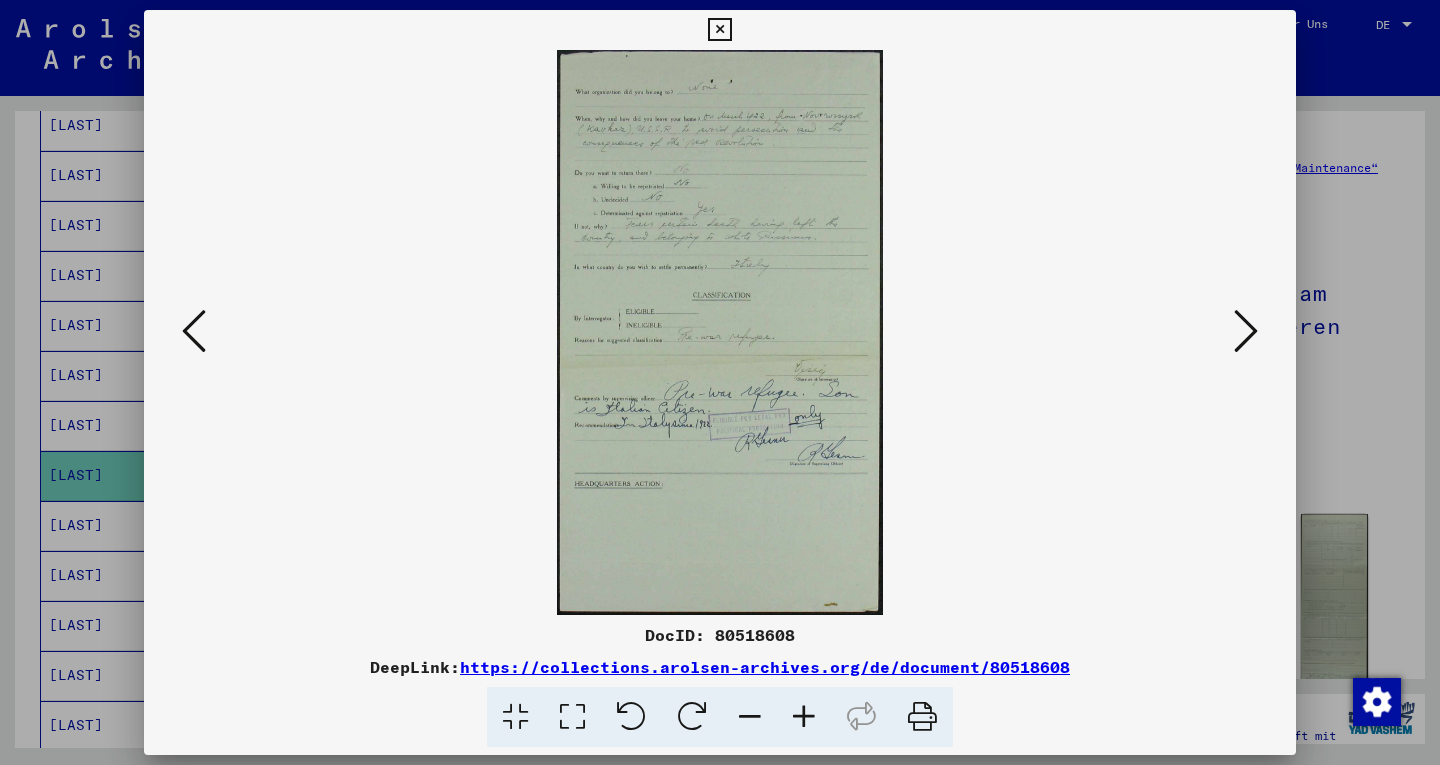 click at bounding box center (194, 331) 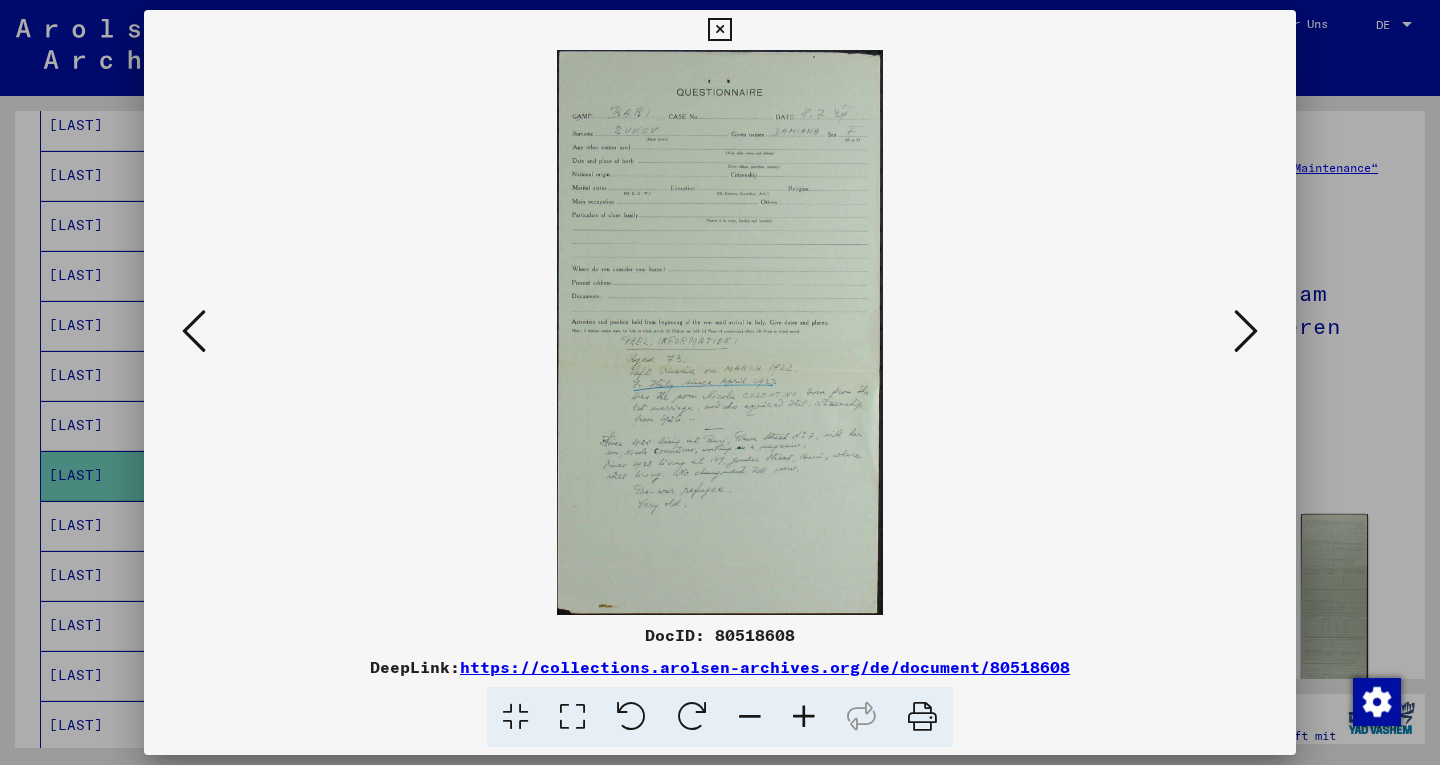 click at bounding box center (720, 332) 